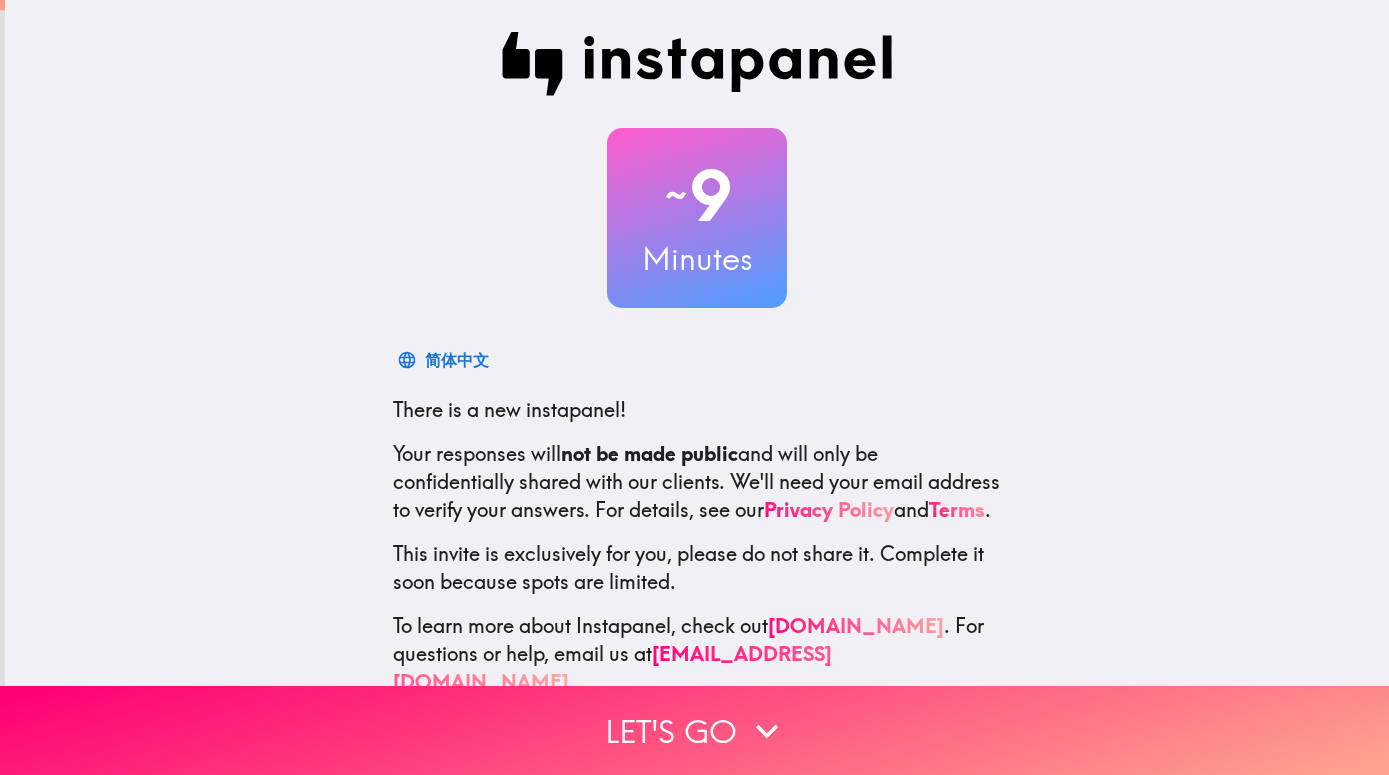 scroll, scrollTop: 0, scrollLeft: 0, axis: both 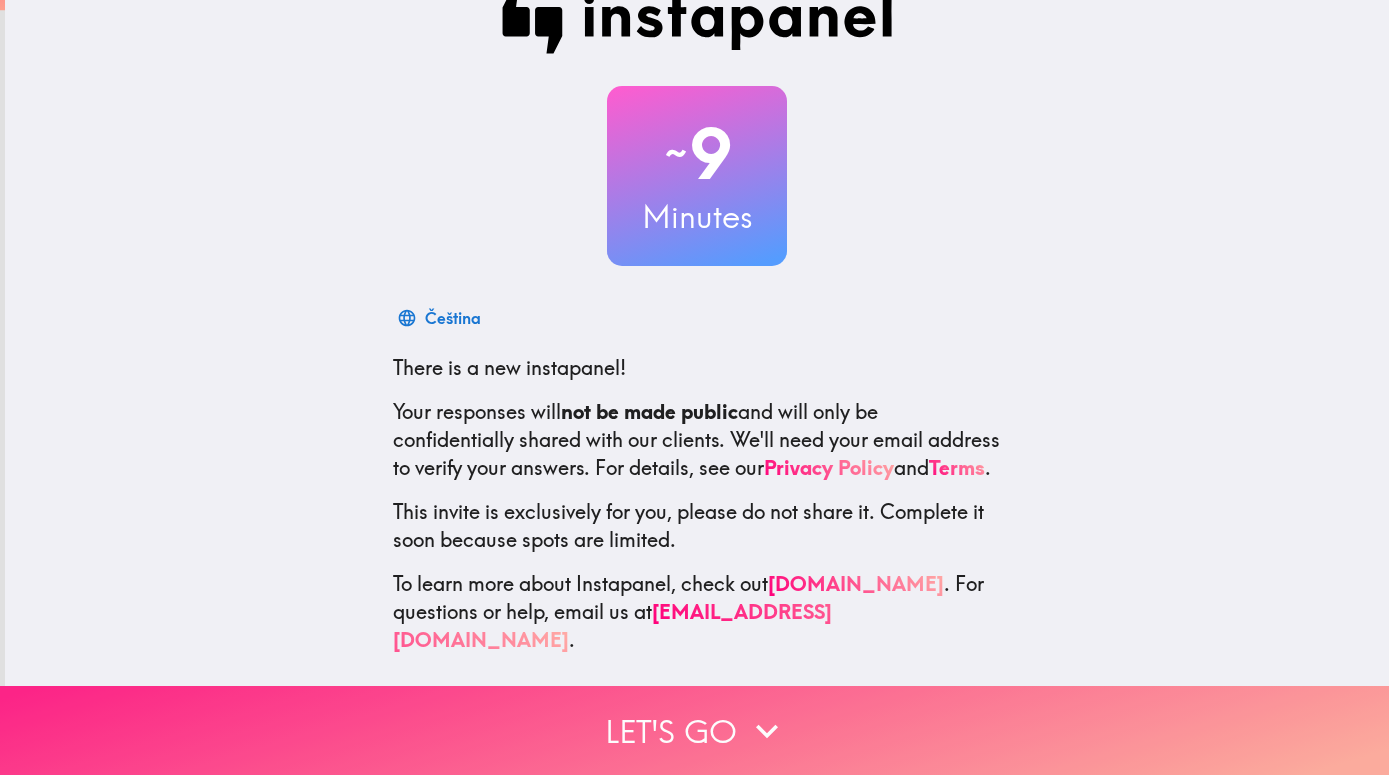 click on "Let's go" at bounding box center (694, 730) 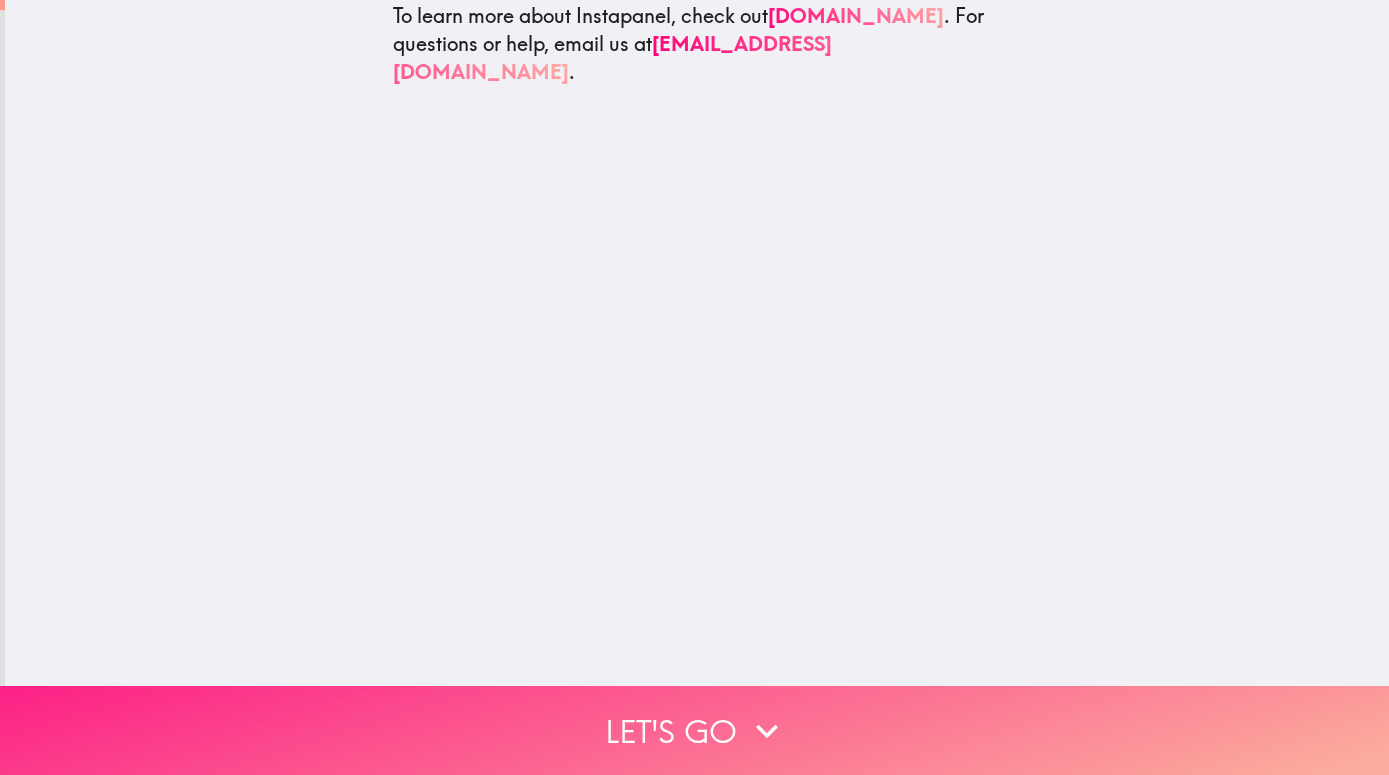 scroll, scrollTop: 0, scrollLeft: 0, axis: both 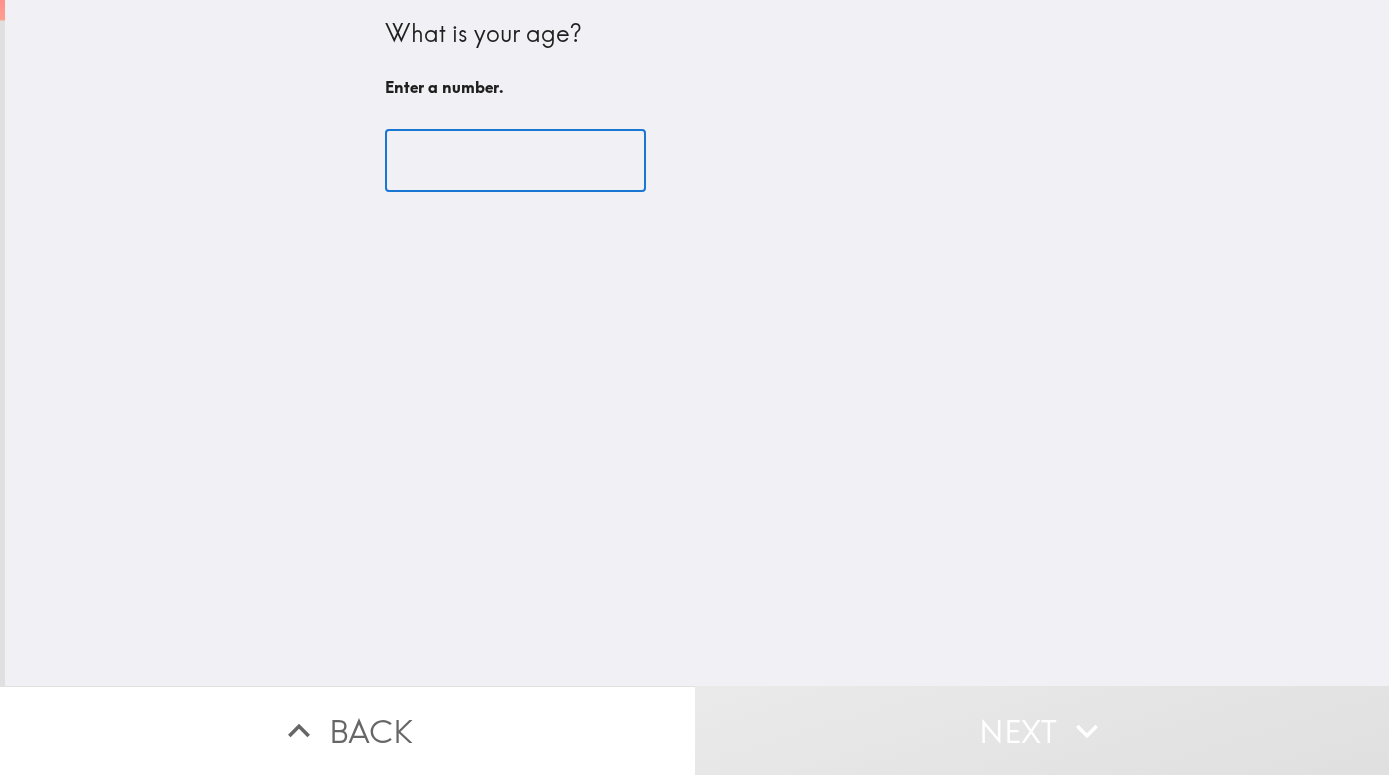 click at bounding box center [515, 161] 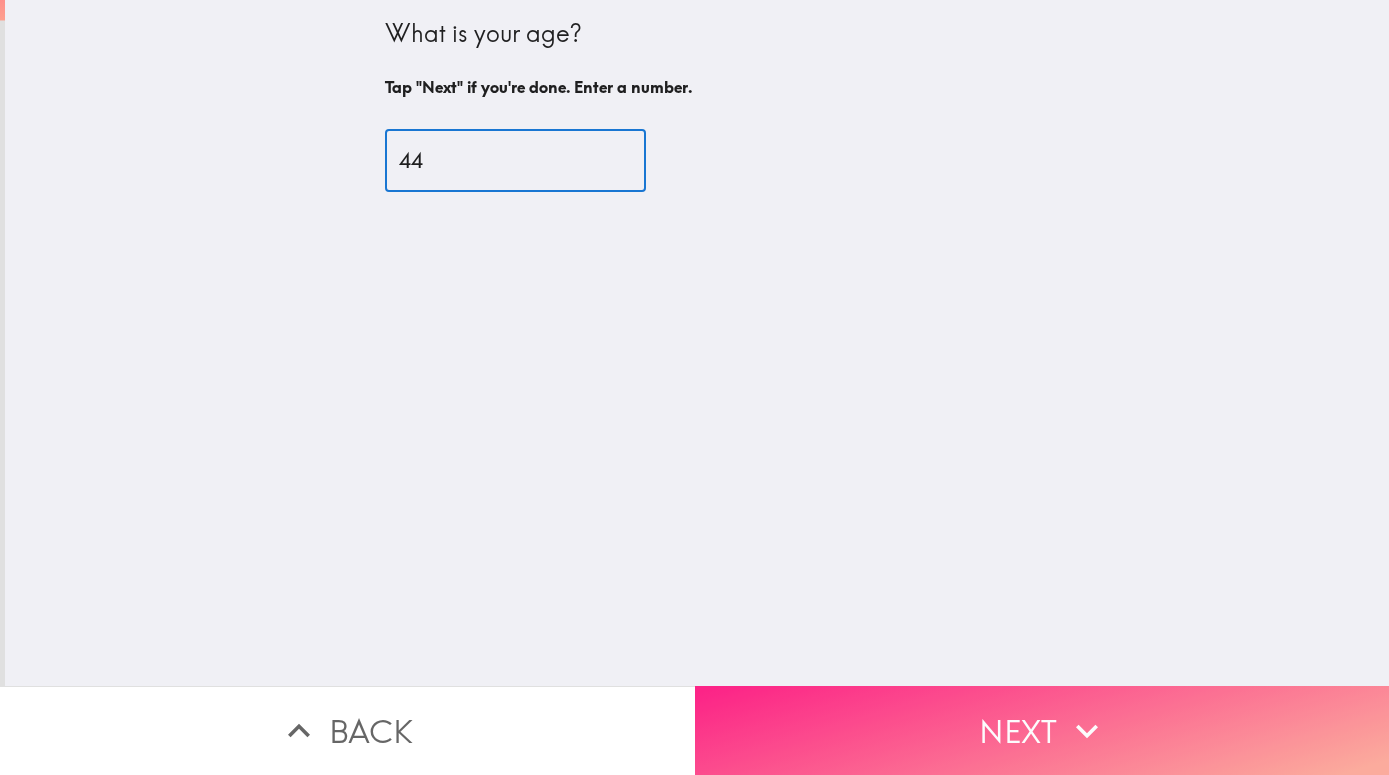 type on "44" 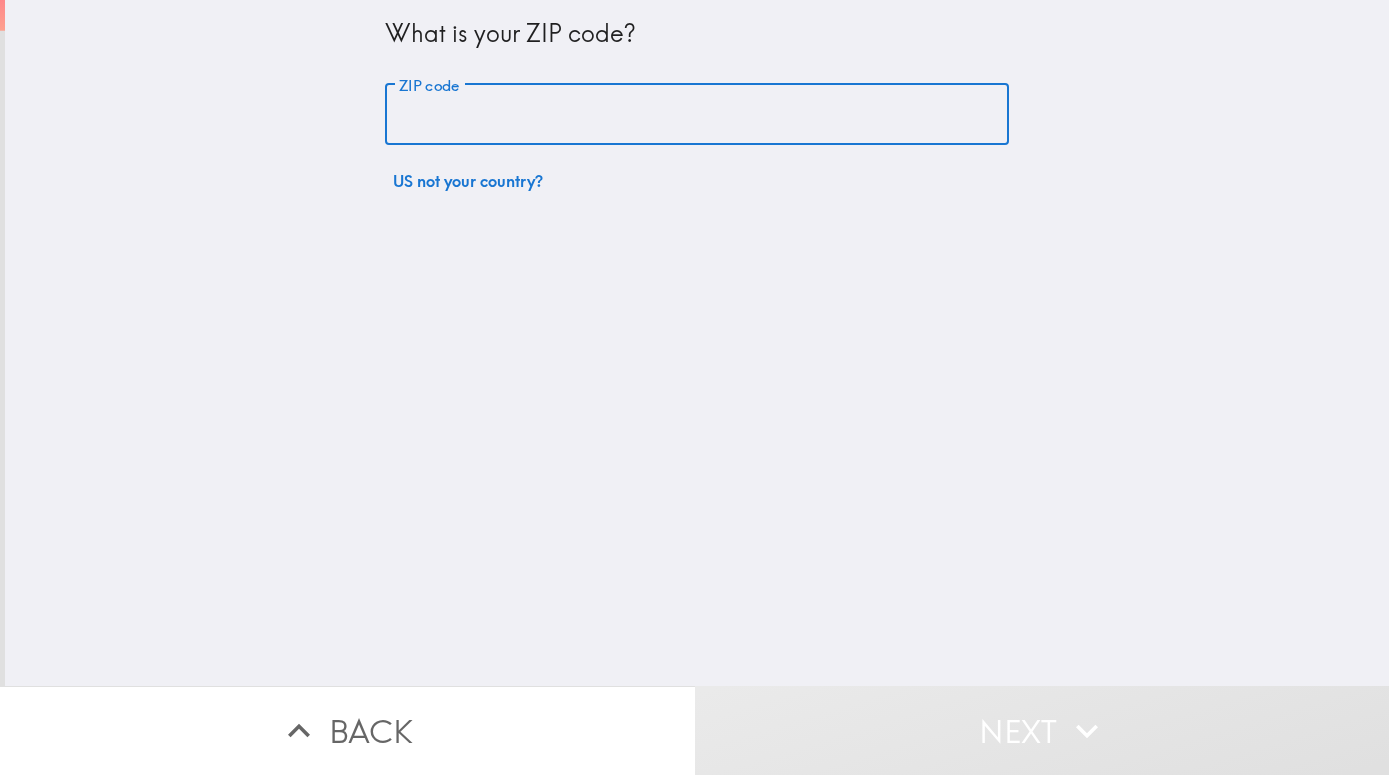 click on "ZIP code" at bounding box center [697, 115] 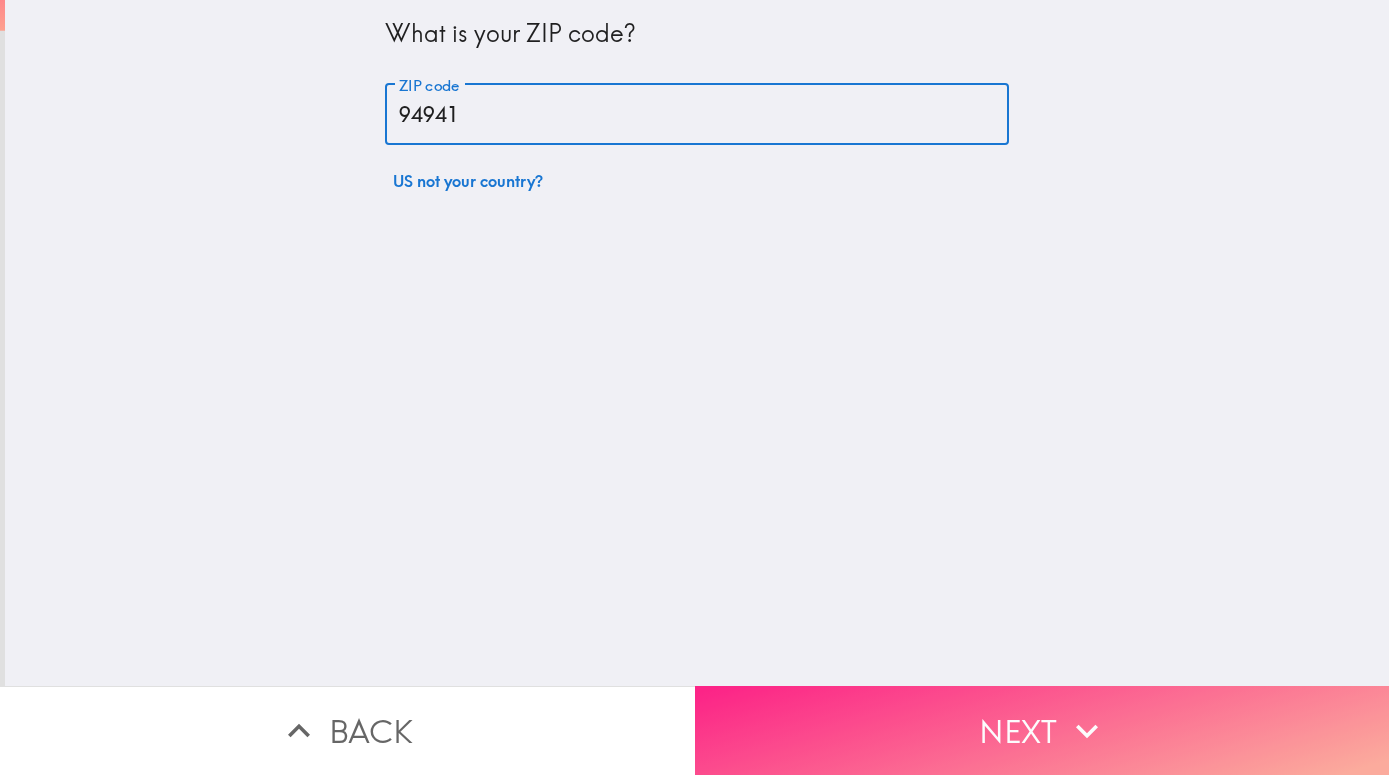 type on "94941" 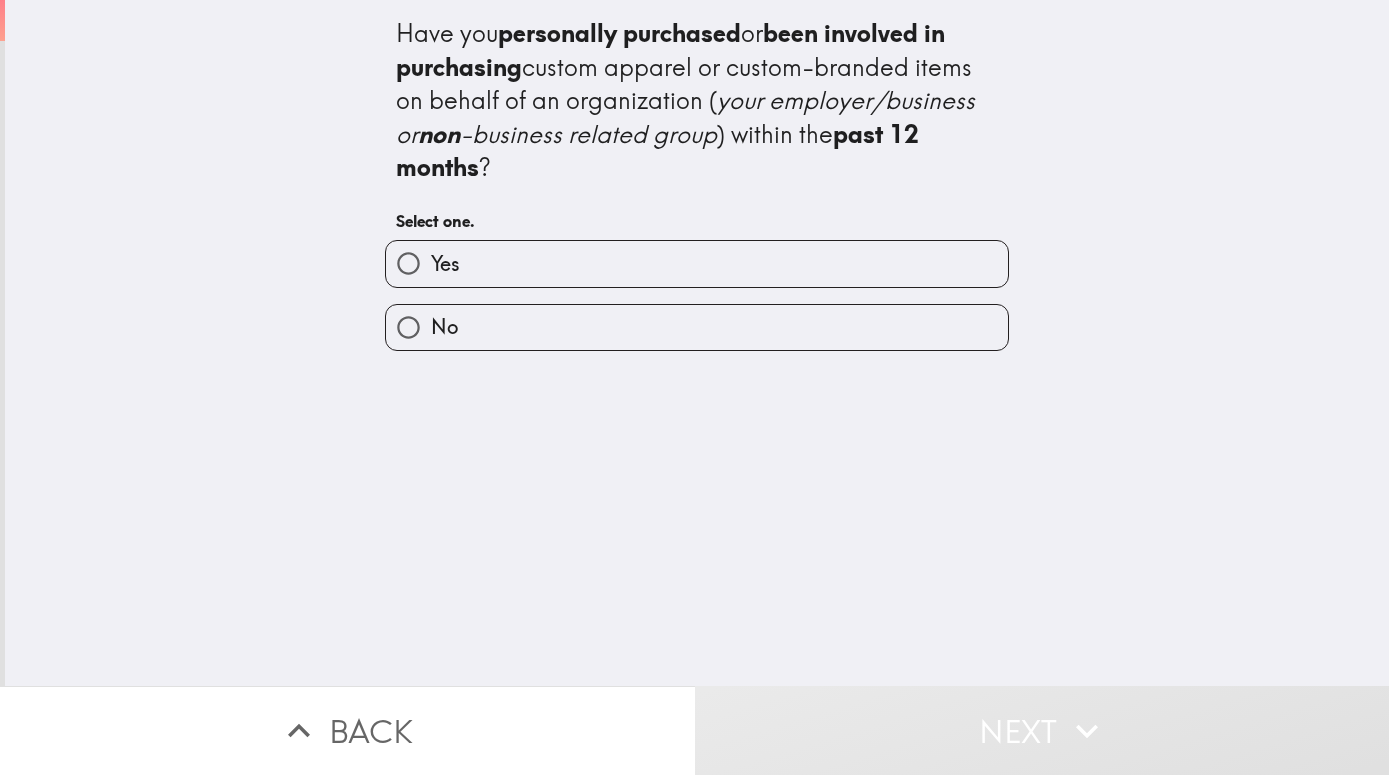 click on "No" at bounding box center (689, 319) 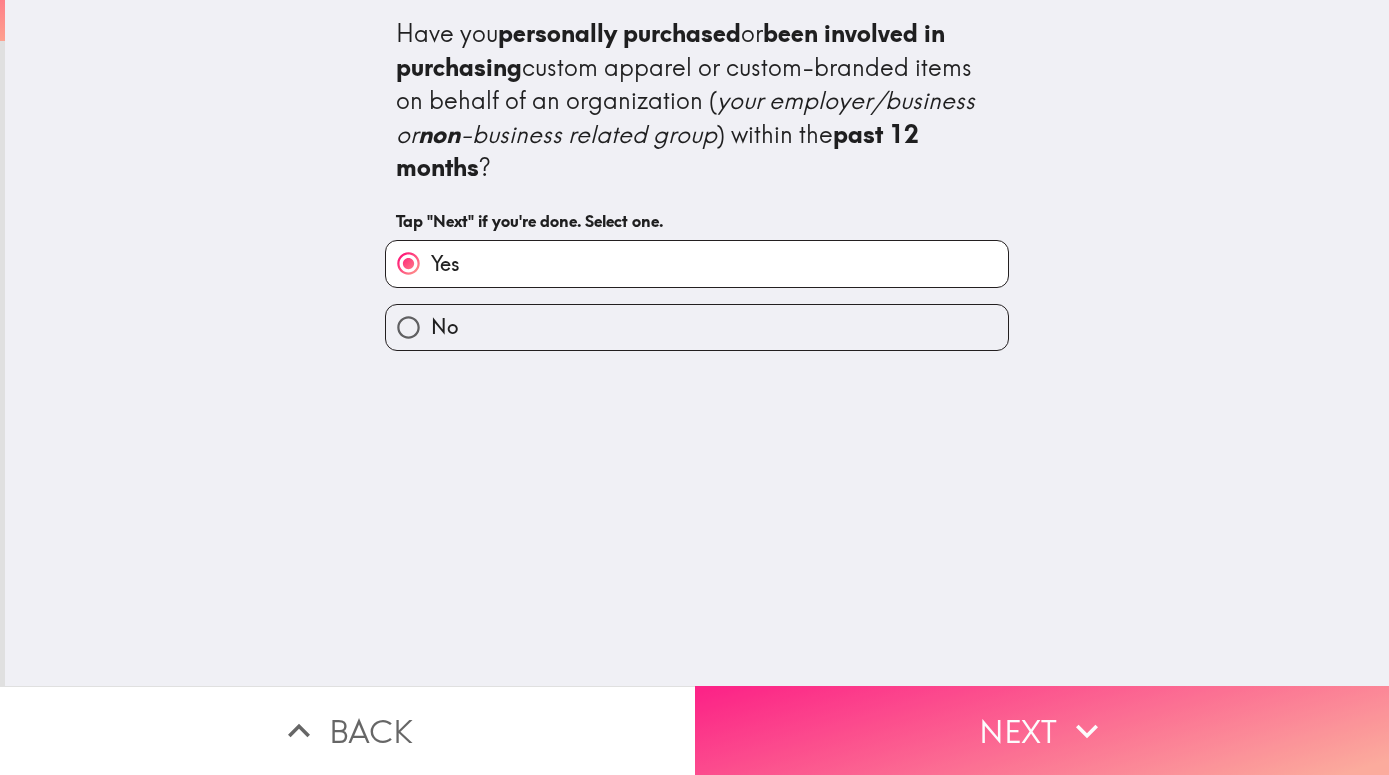 click on "Next" at bounding box center (1042, 730) 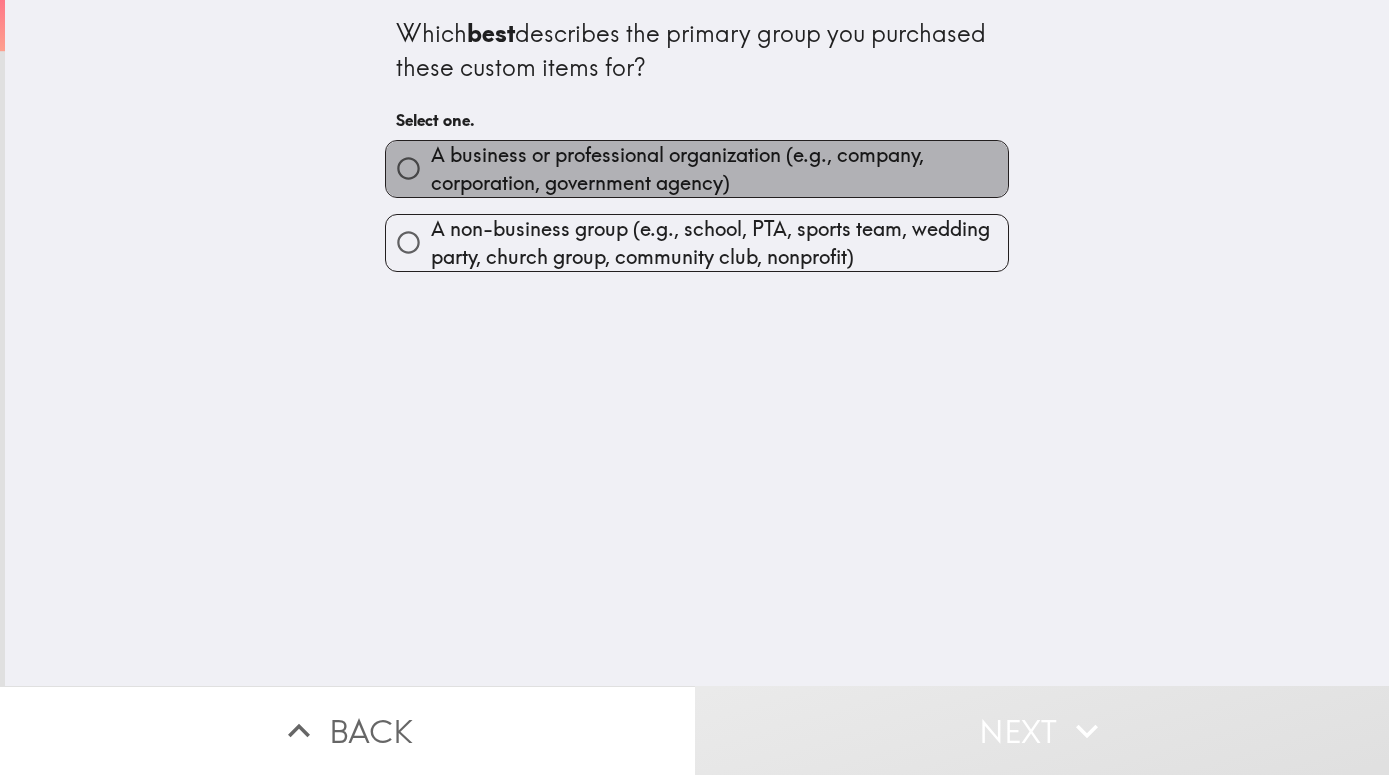 click on "A business or professional organization (e.g., company, corporation, government agency)" at bounding box center [719, 169] 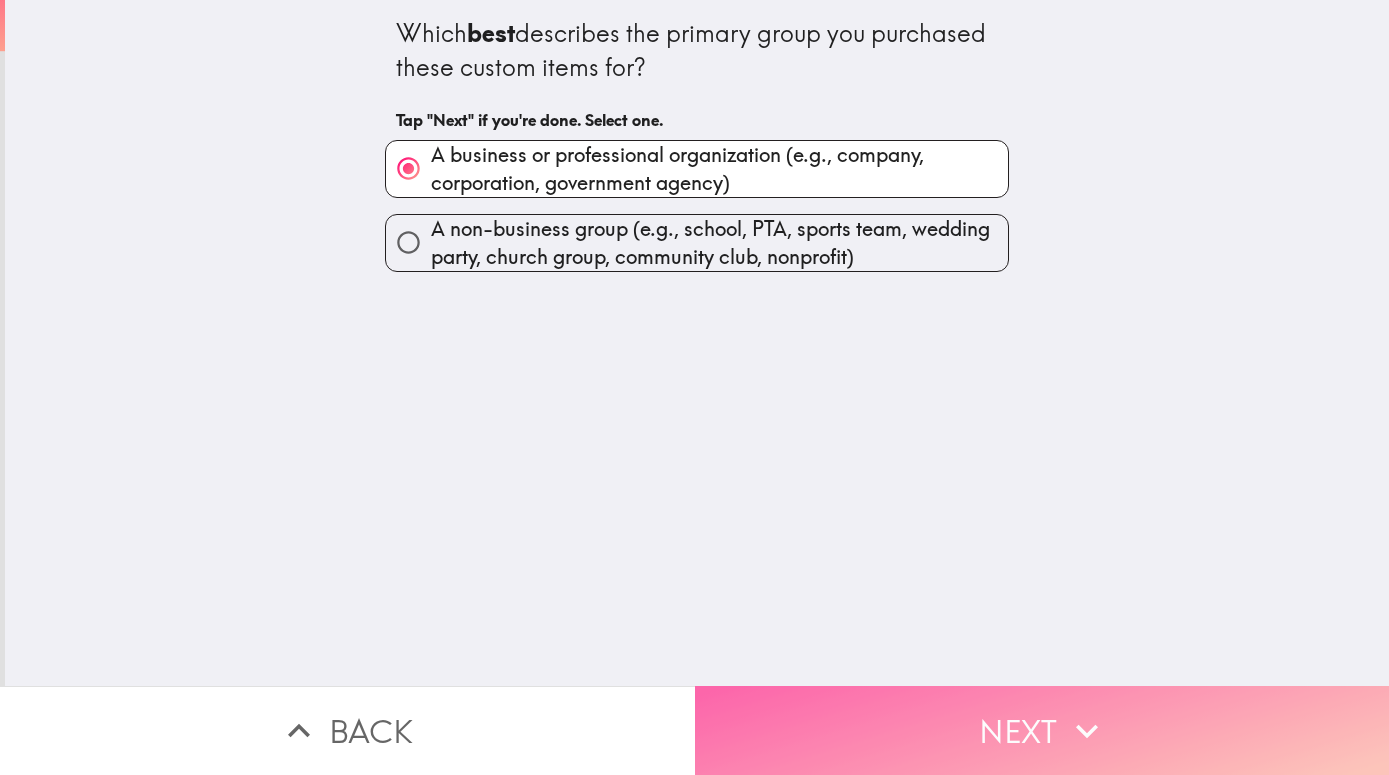 click on "Next" at bounding box center [1042, 730] 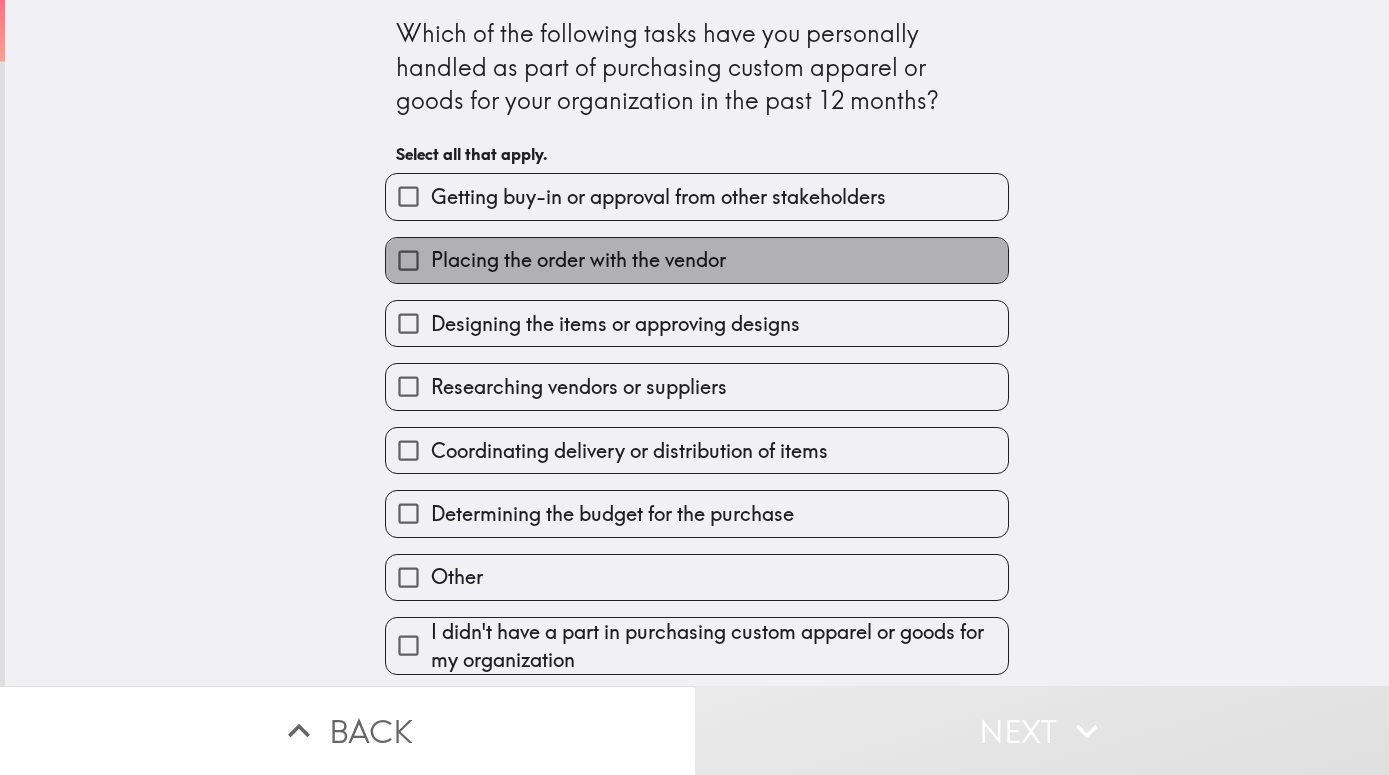 click on "Placing the order with the vendor" at bounding box center (578, 260) 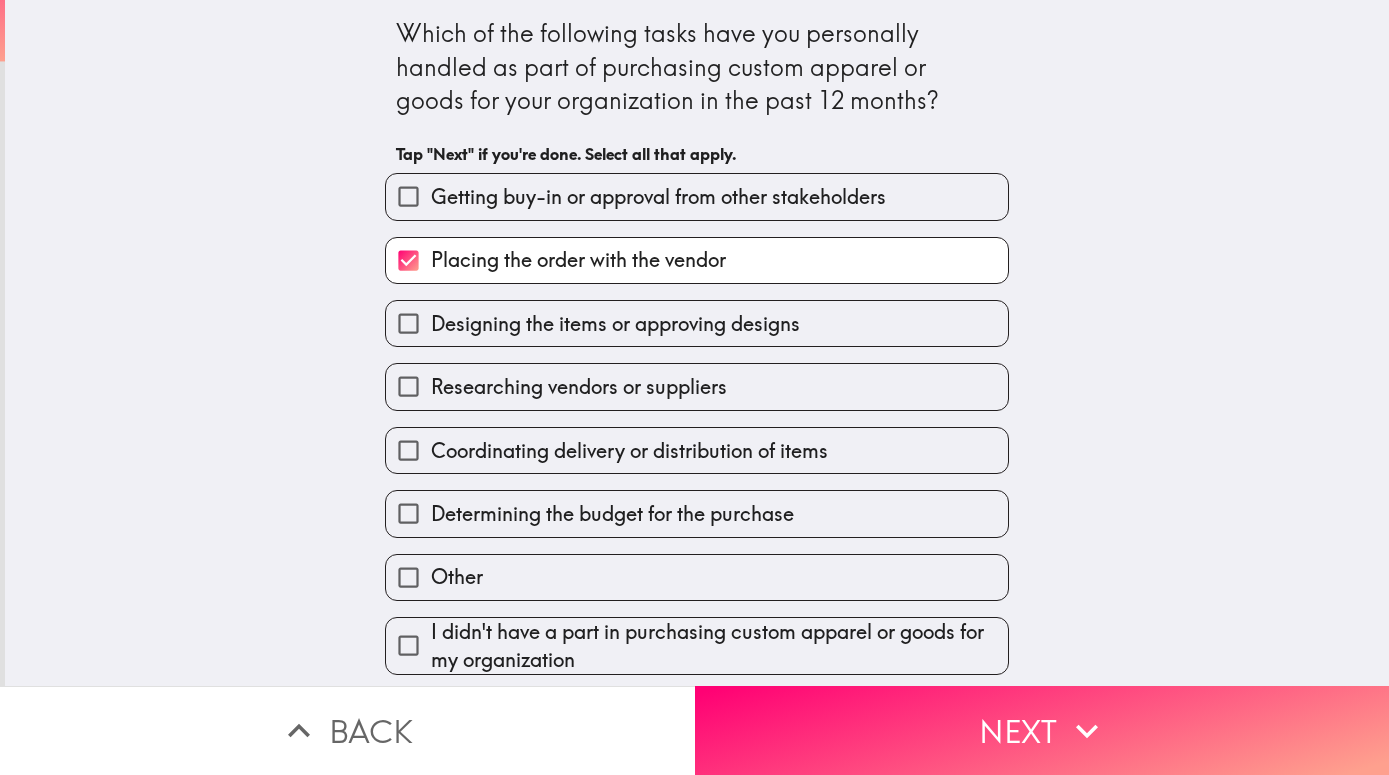 click on "Coordinating delivery or distribution of items" at bounding box center (629, 451) 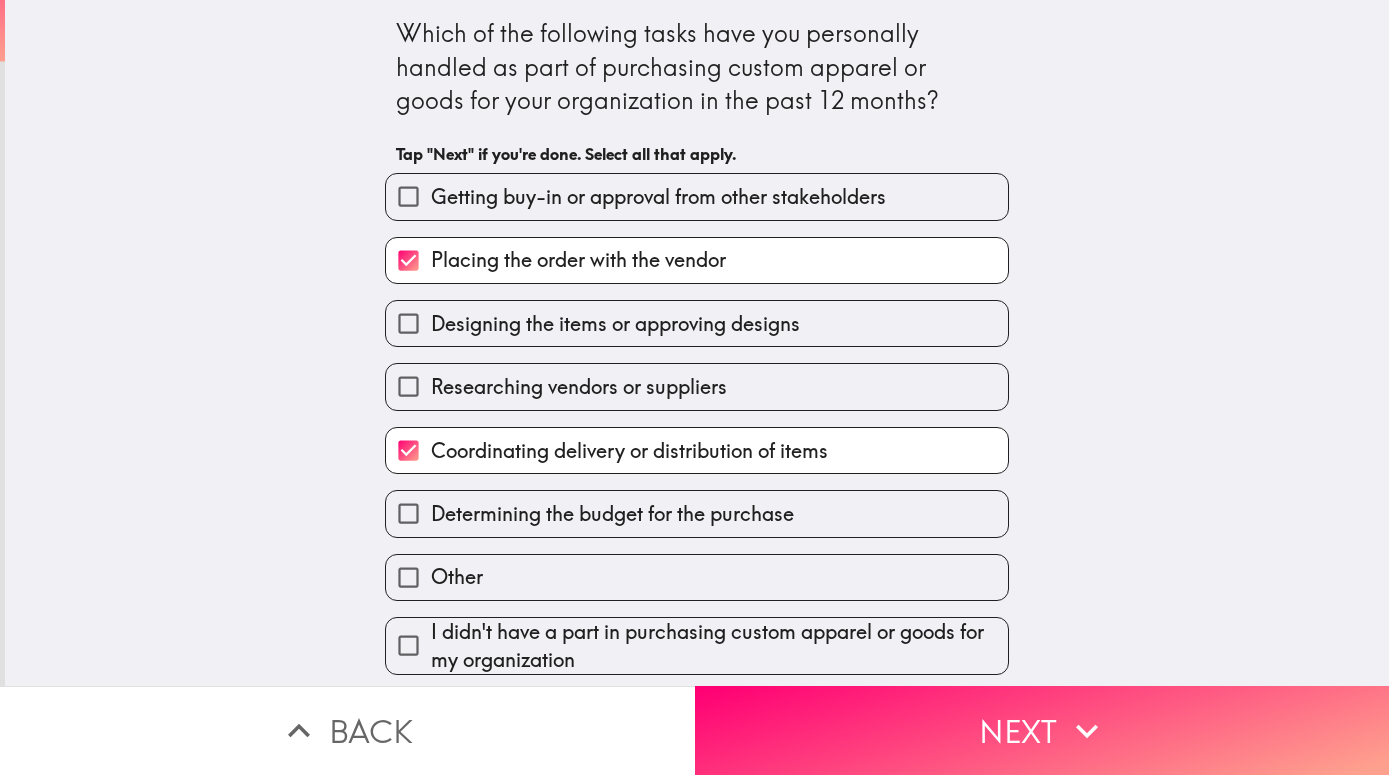 click on "Researching vendors or suppliers" at bounding box center [579, 387] 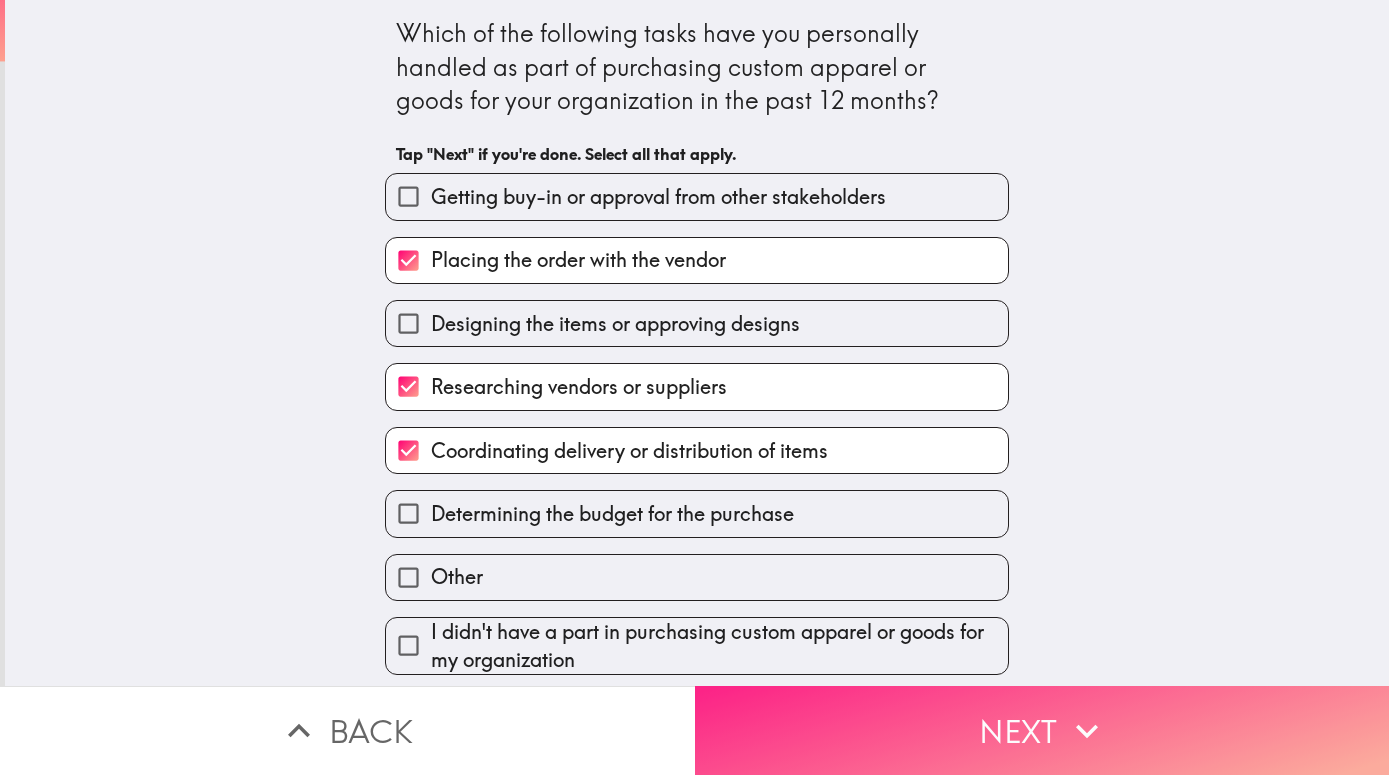 click on "Next" at bounding box center (1042, 730) 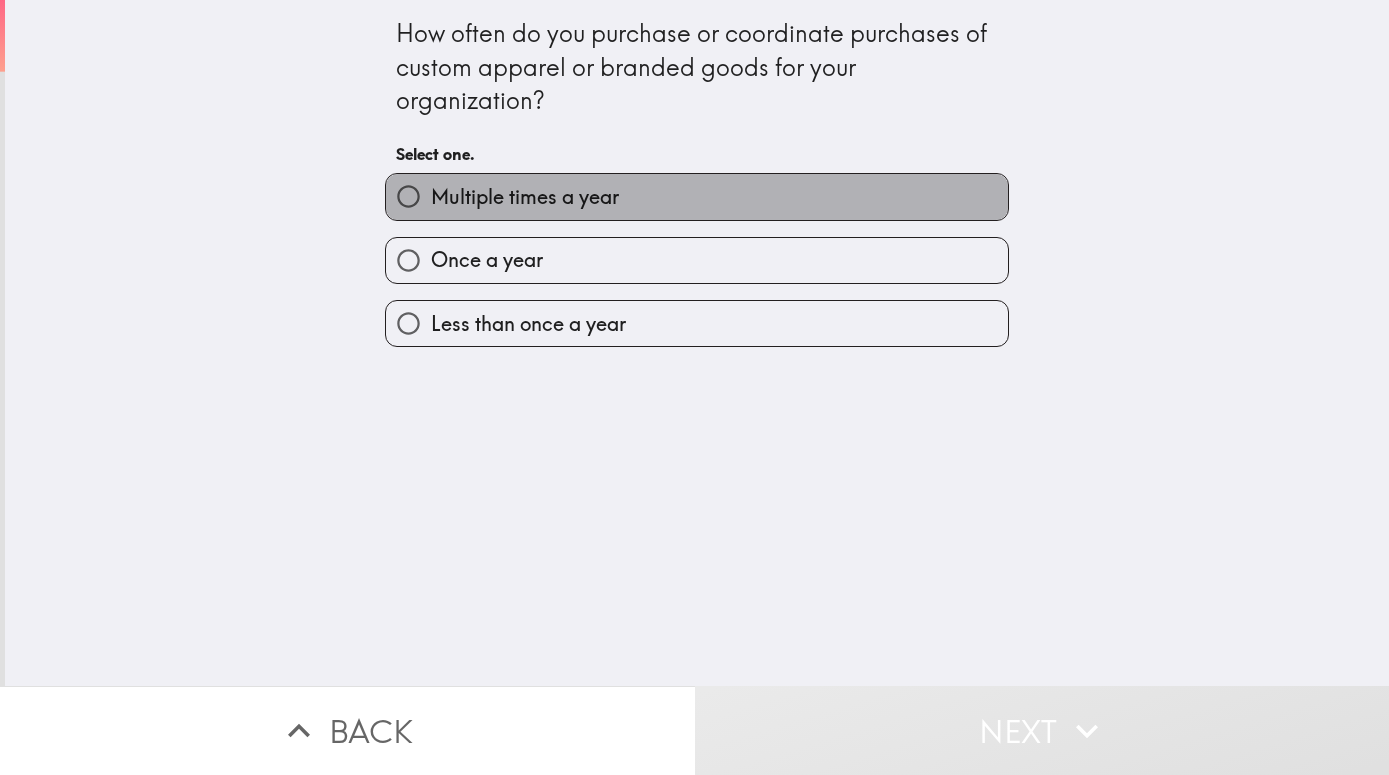 click on "Multiple times a year" at bounding box center [697, 196] 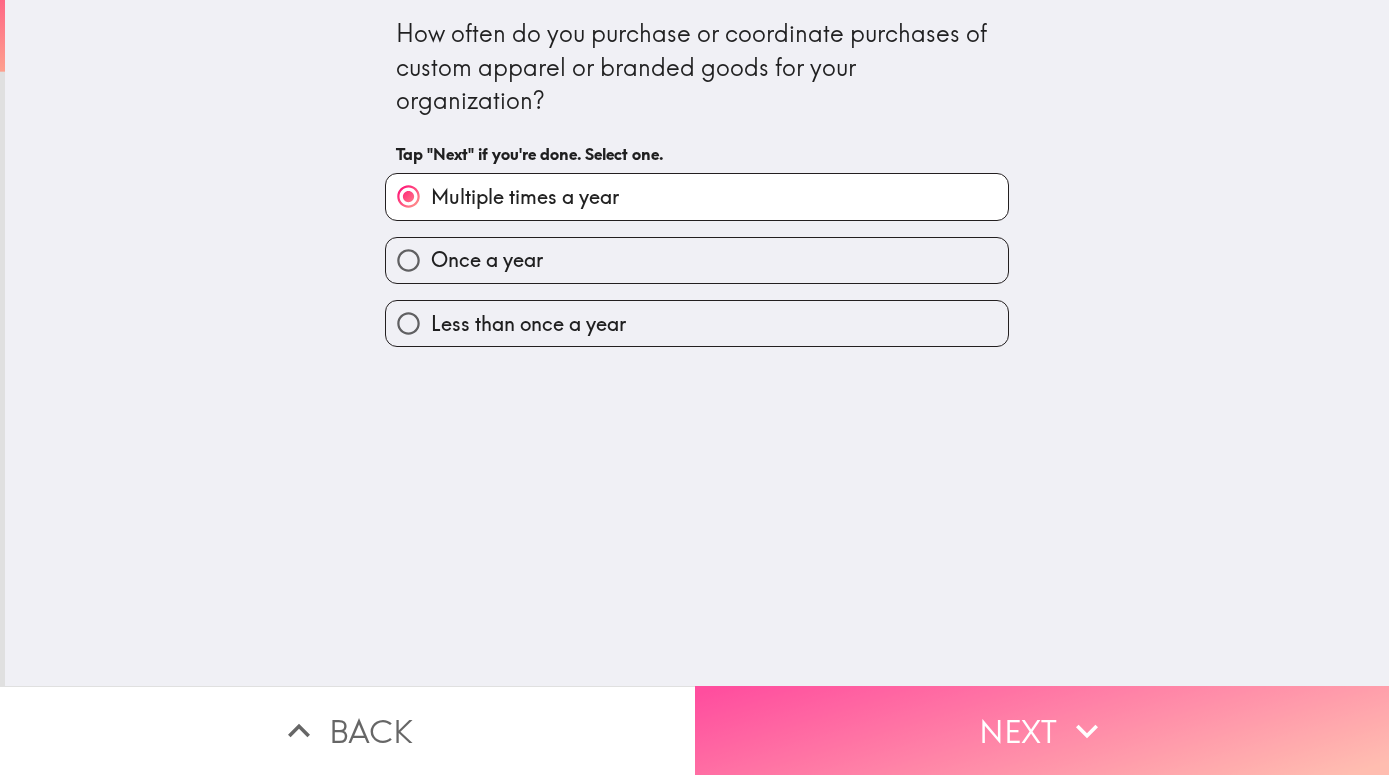 click on "Next" at bounding box center [1042, 730] 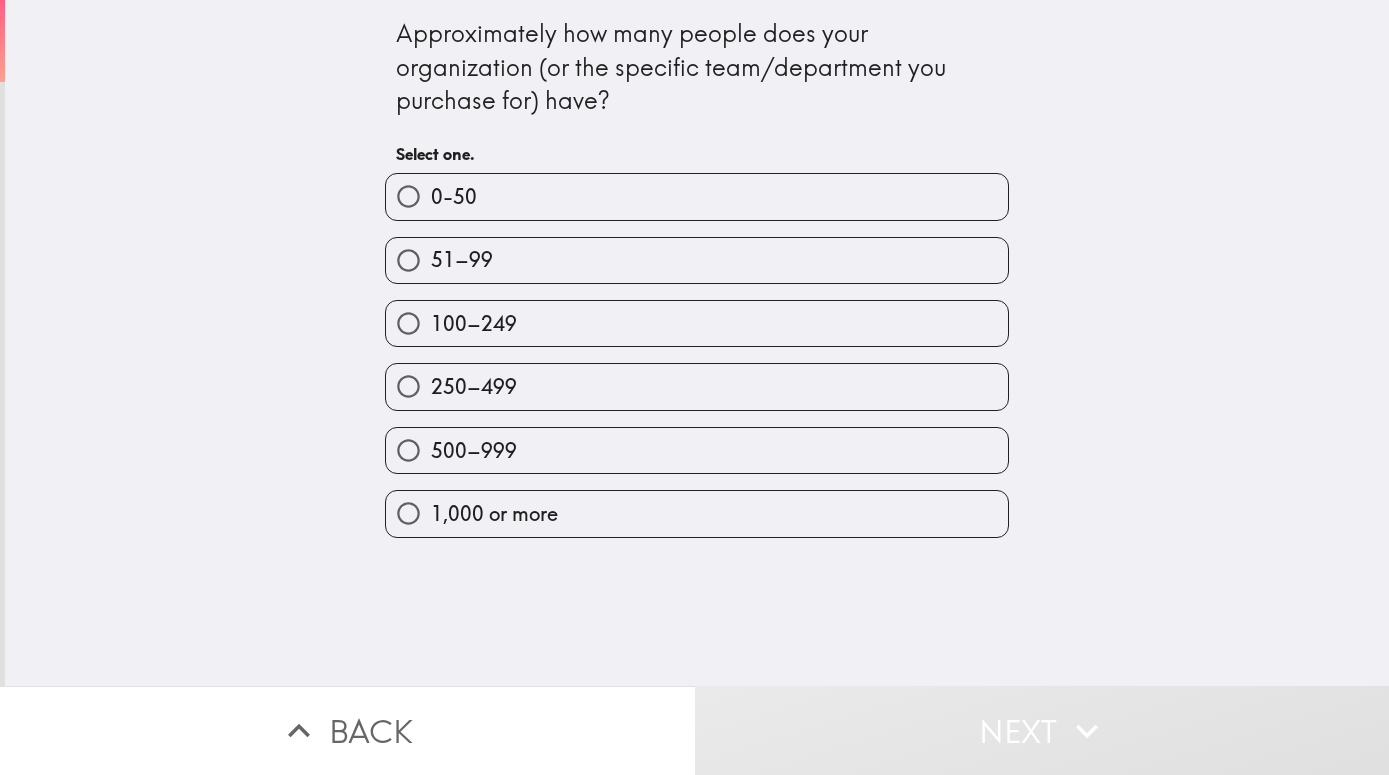 click on "100–249" at bounding box center [697, 323] 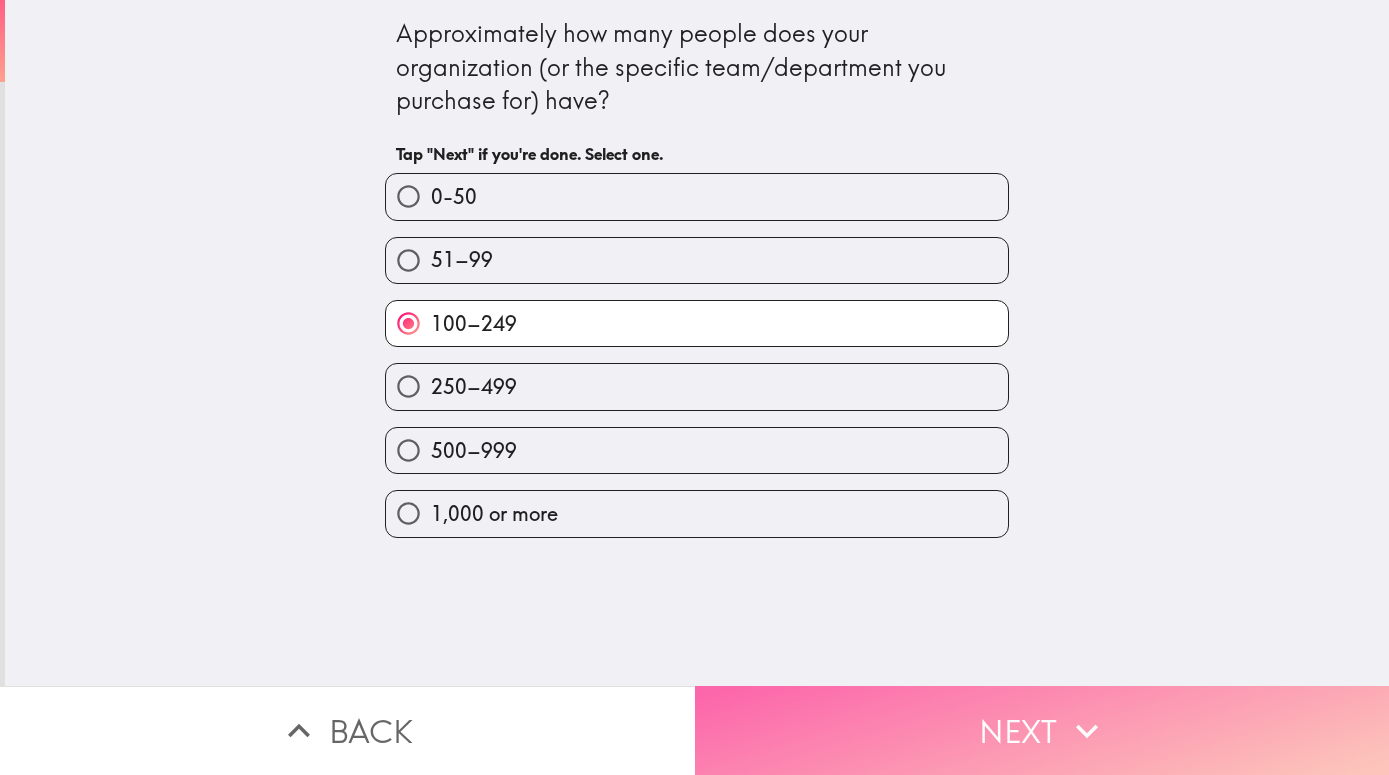 click on "Next" at bounding box center (1042, 730) 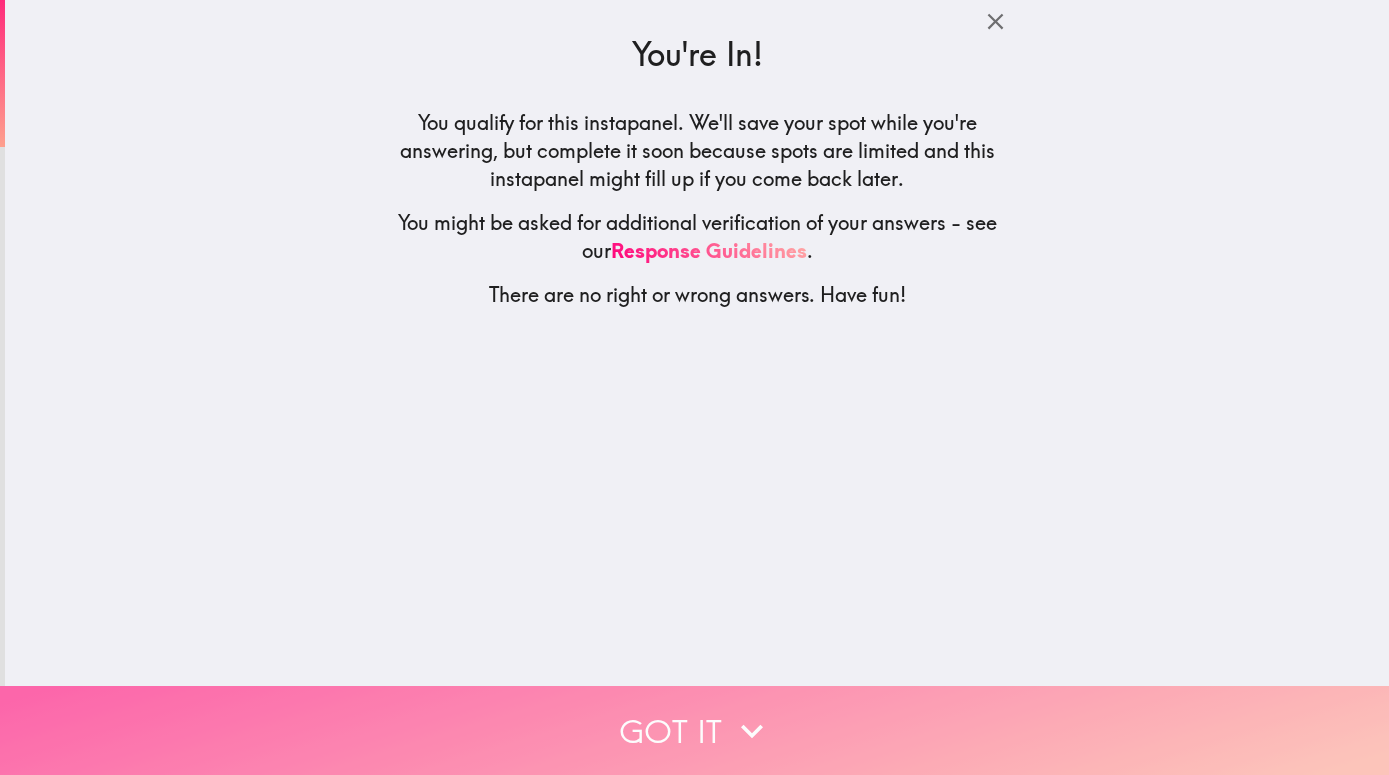 click 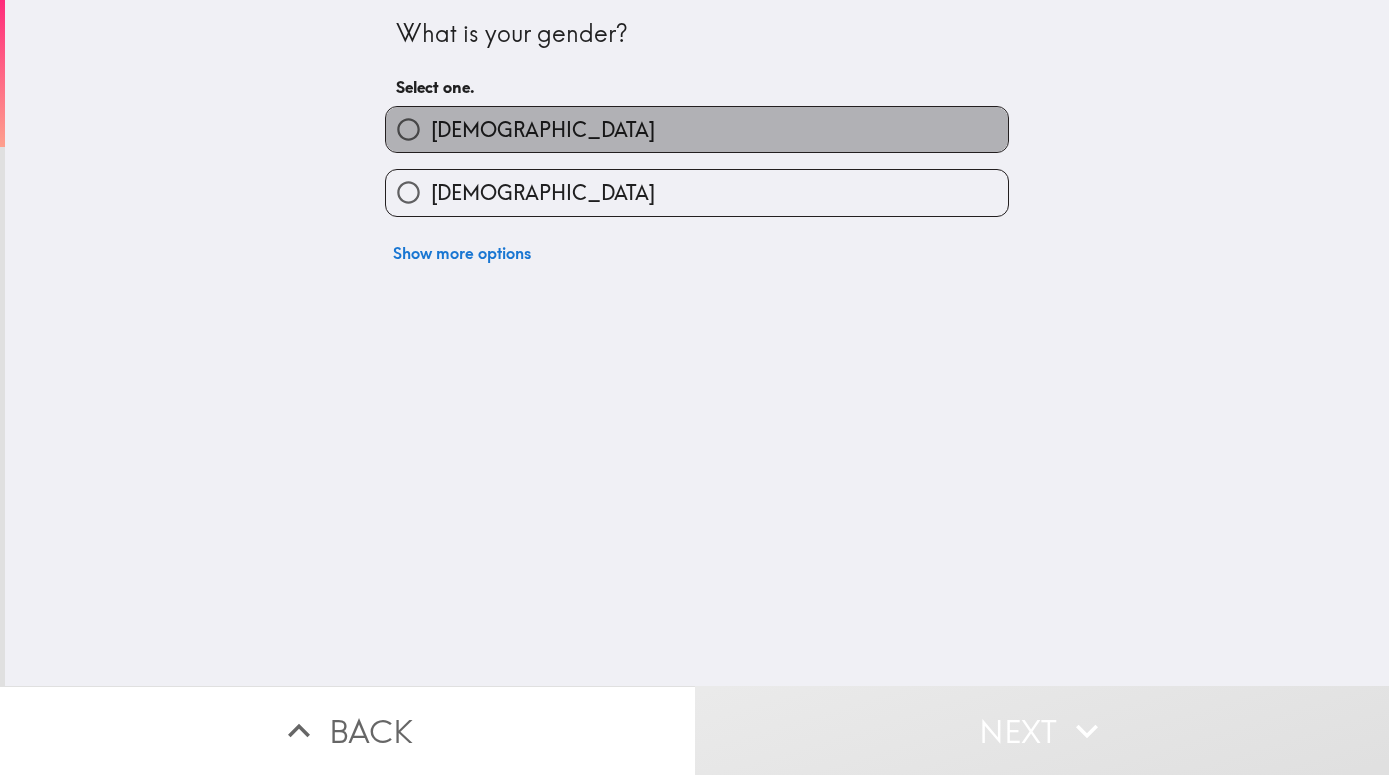 click on "[DEMOGRAPHIC_DATA]" at bounding box center [697, 129] 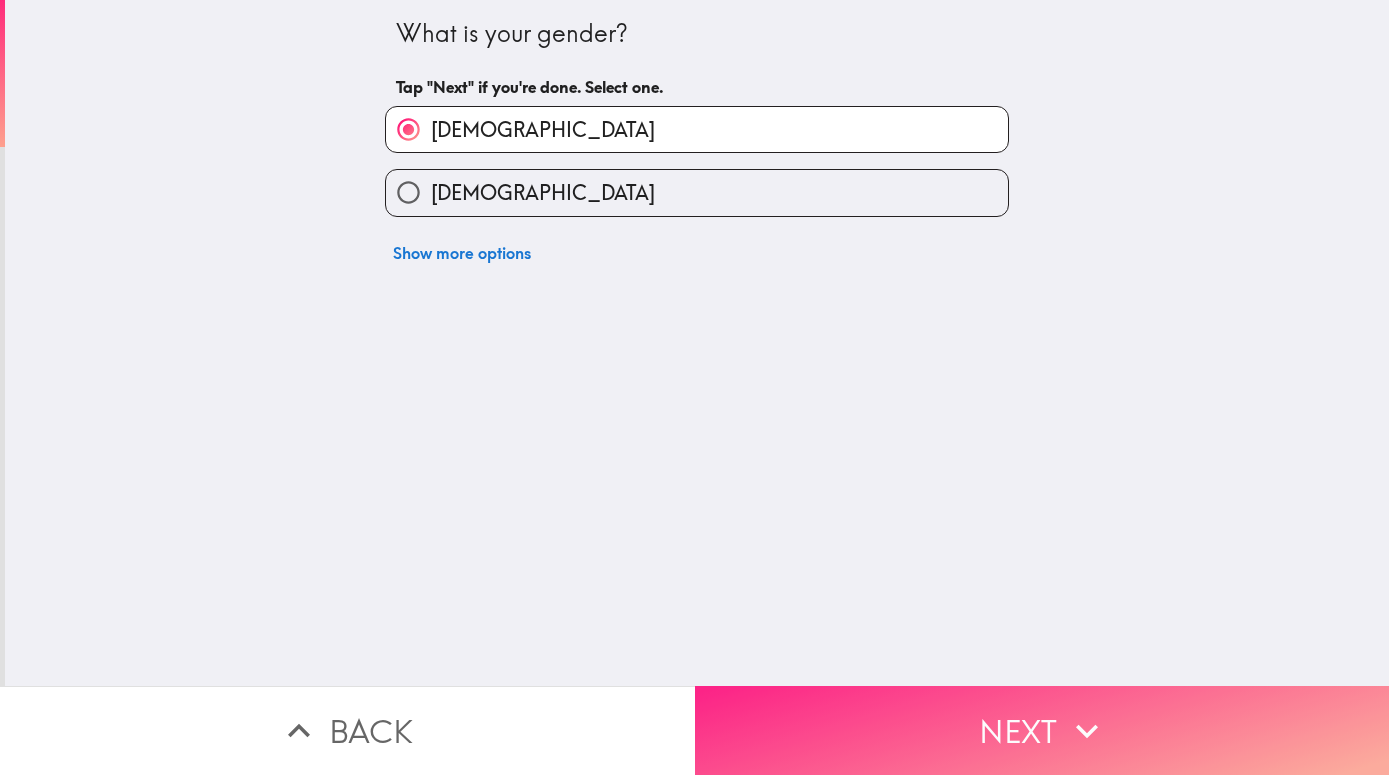 click on "Next" at bounding box center [1042, 730] 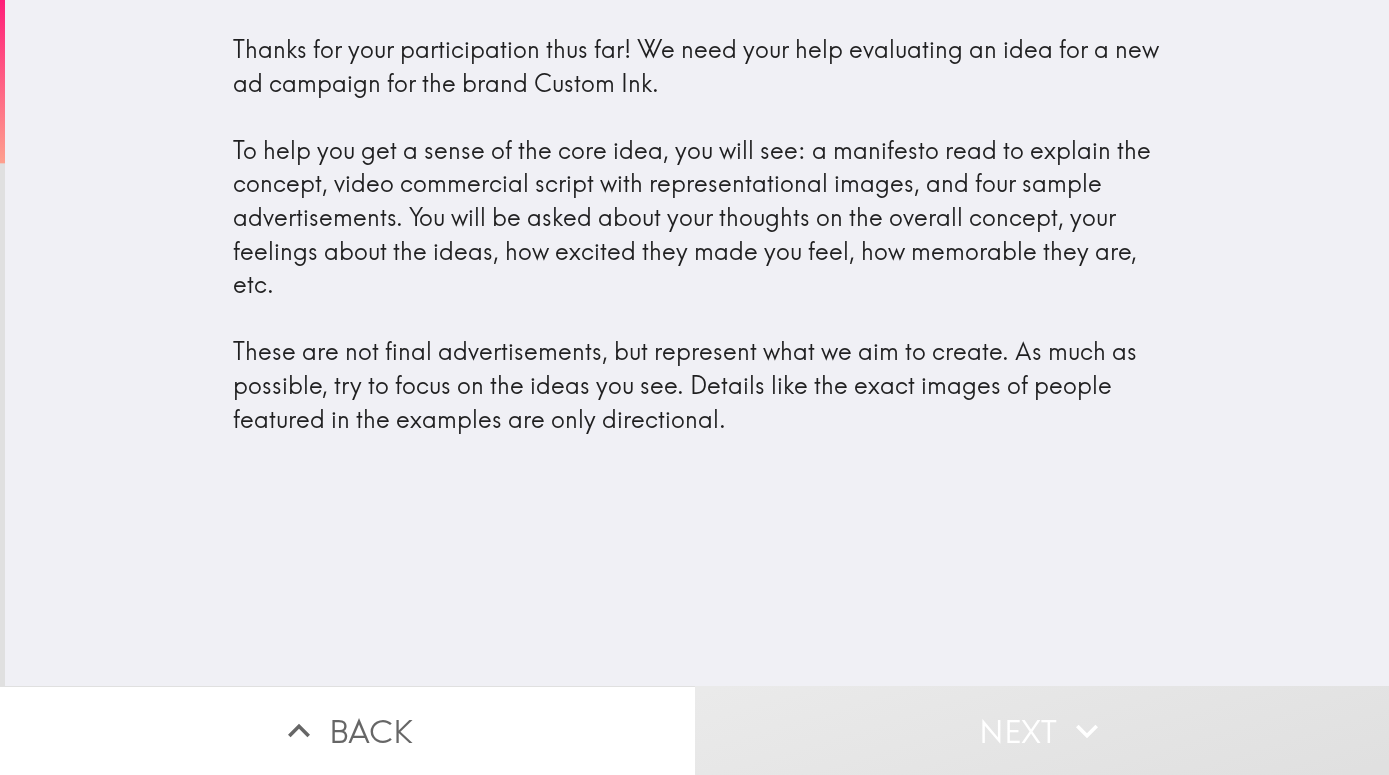 click on "Thanks for your participation thus far! We need your help evaluating an idea for a new ad campaign for the brand Custom Ink.
To help you get a sense of the core idea, you will see: a manifesto read to explain the concept, video commercial script with representational images, and four sample advertisements. You will be asked about your thoughts on the overall concept, your feelings about the ideas, how excited they made you feel, how memorable they are, etc.
These are not final advertisements, but represent what we aim to create. As much as possible, try to focus on the ideas you see. Details like the exact images of people featured in the examples are only directional." at bounding box center (697, 234) 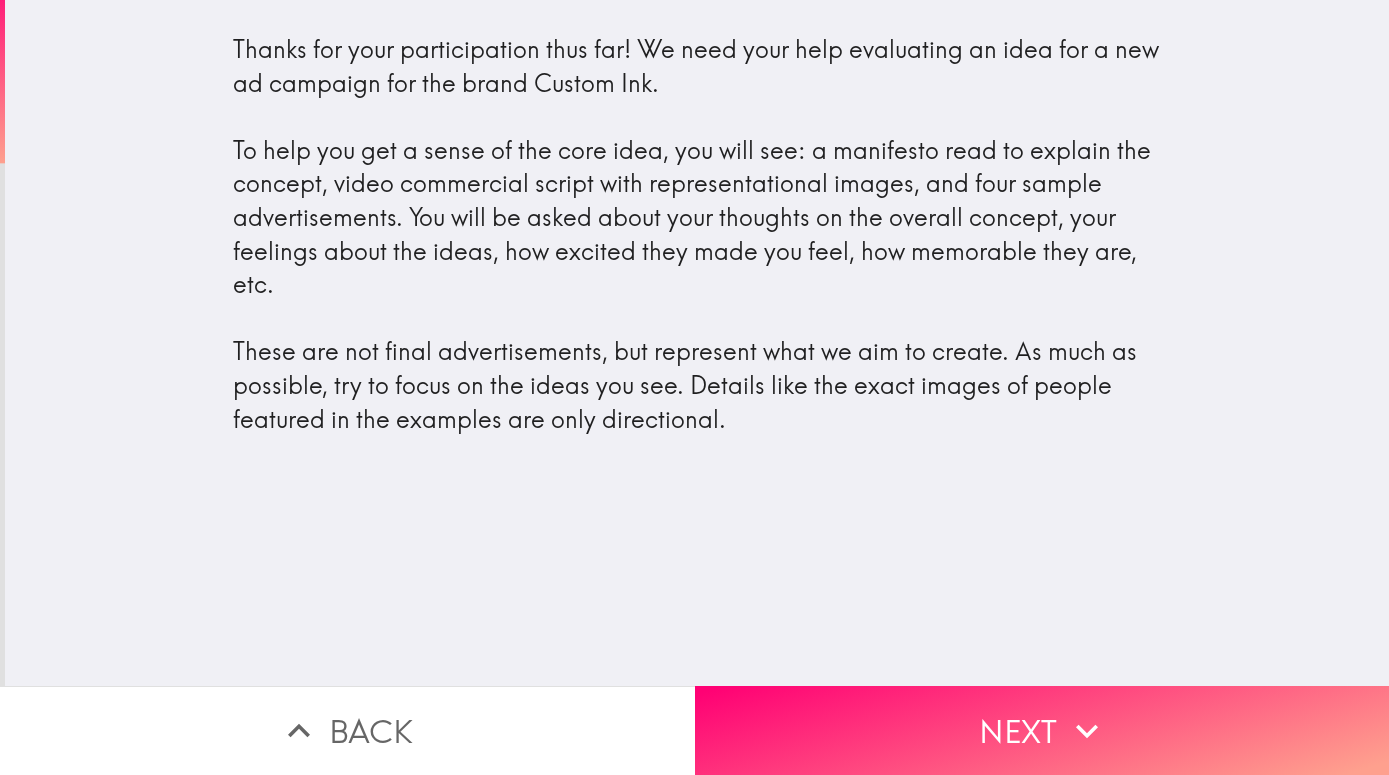 click on "Thanks for your participation thus far! We need your help evaluating an idea for a new ad campaign for the brand Custom Ink.
To help you get a sense of the core idea, you will see: a manifesto read to explain the concept, video commercial script with representational images, and four sample advertisements. You will be asked about your thoughts on the overall concept, your feelings about the ideas, how excited they made you feel, how memorable they are, etc.
These are not final advertisements, but represent what we aim to create. As much as possible, try to focus on the ideas you see. Details like the exact images of people featured in the examples are only directional." at bounding box center [697, 343] 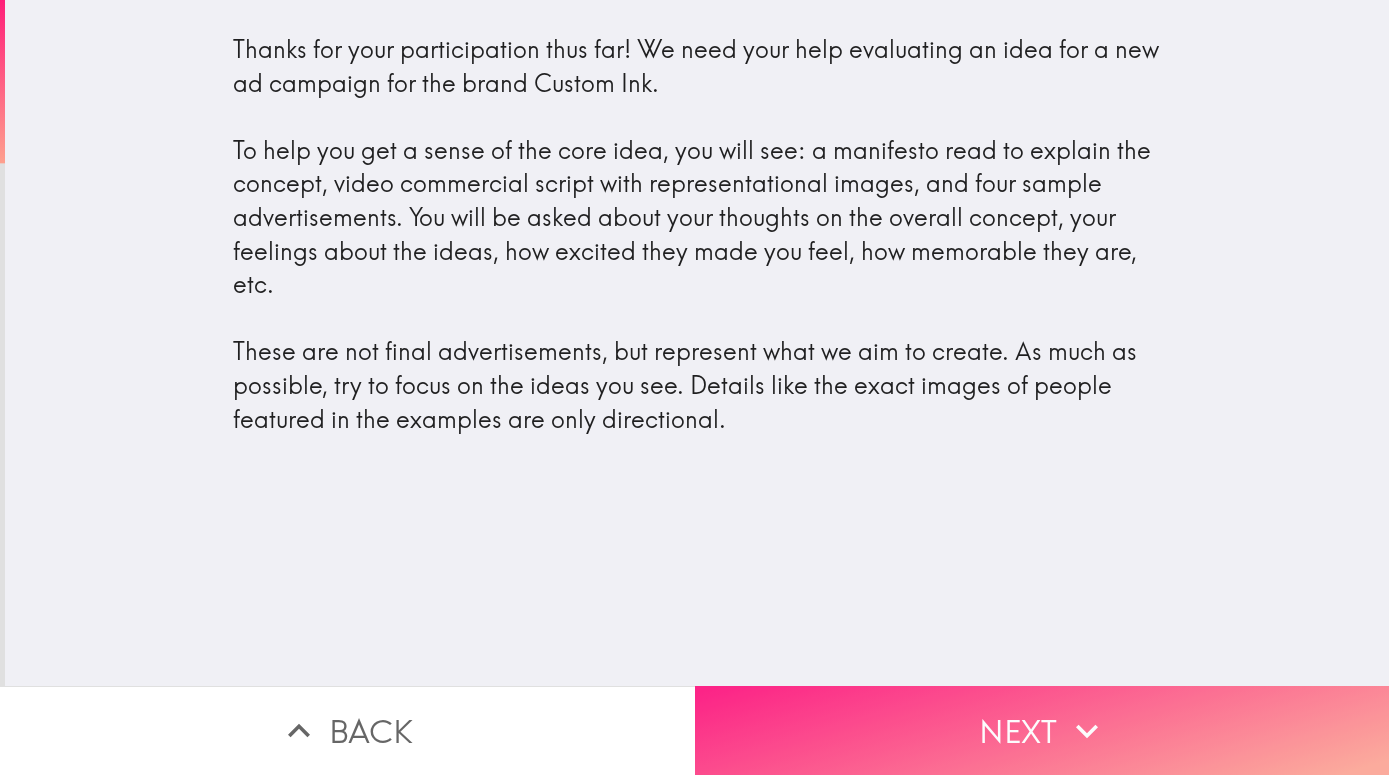 click on "Next" at bounding box center (1042, 730) 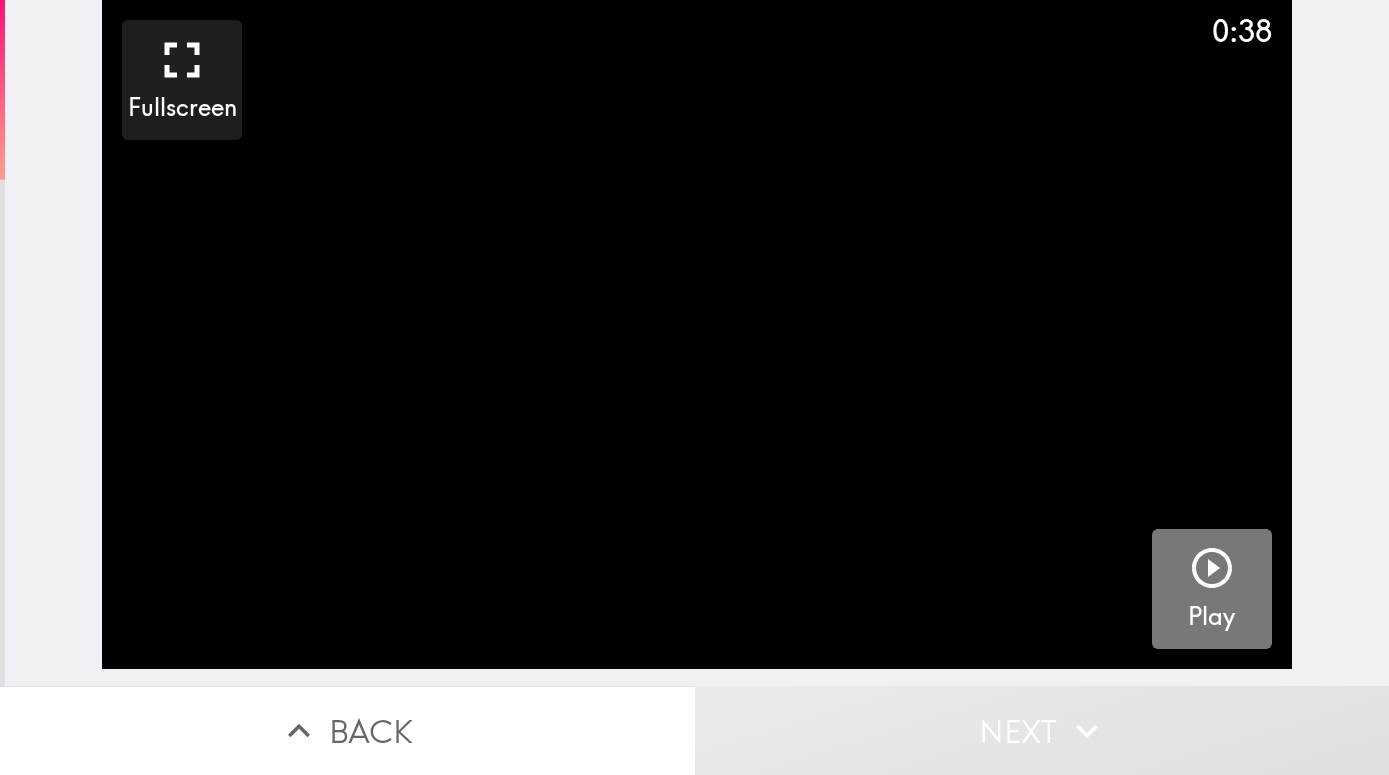 click 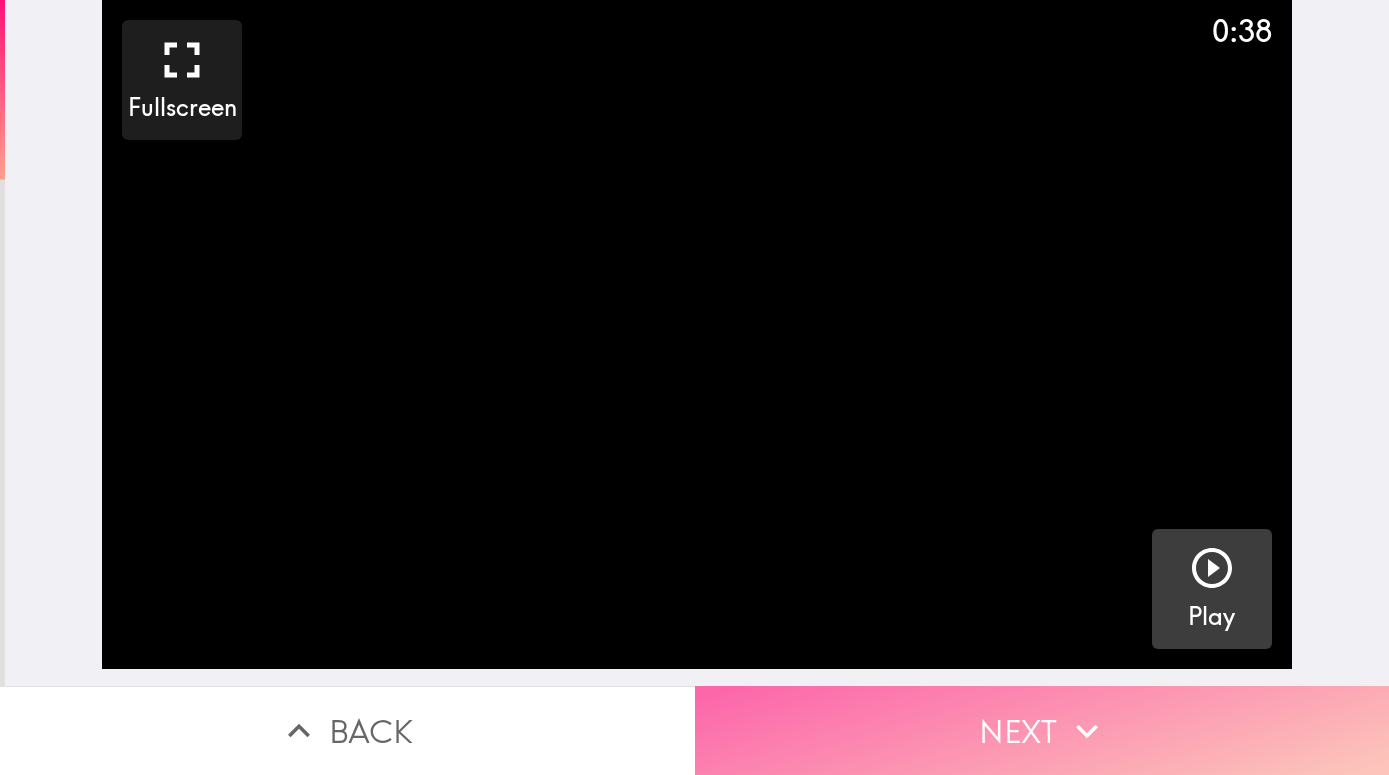 click on "Next" at bounding box center [1042, 730] 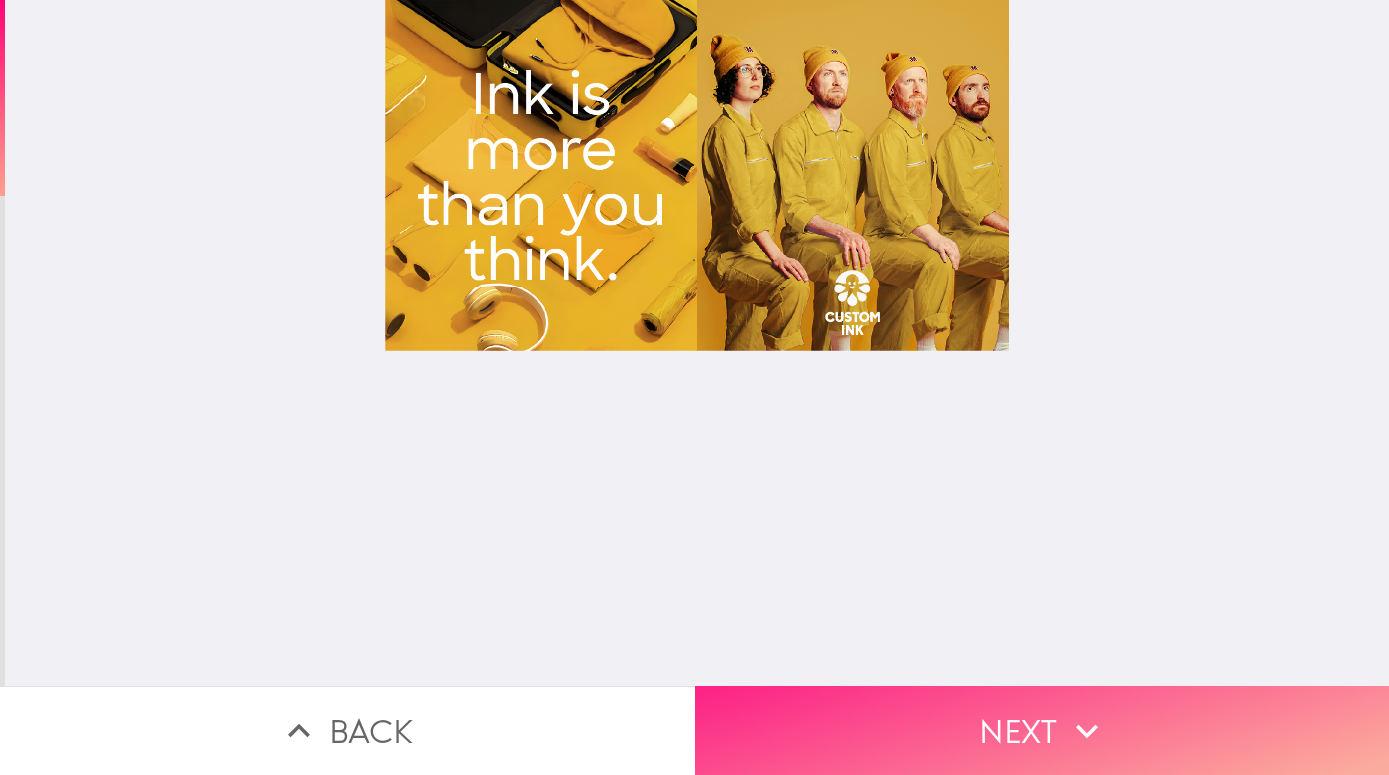click on "Next" at bounding box center [1042, 730] 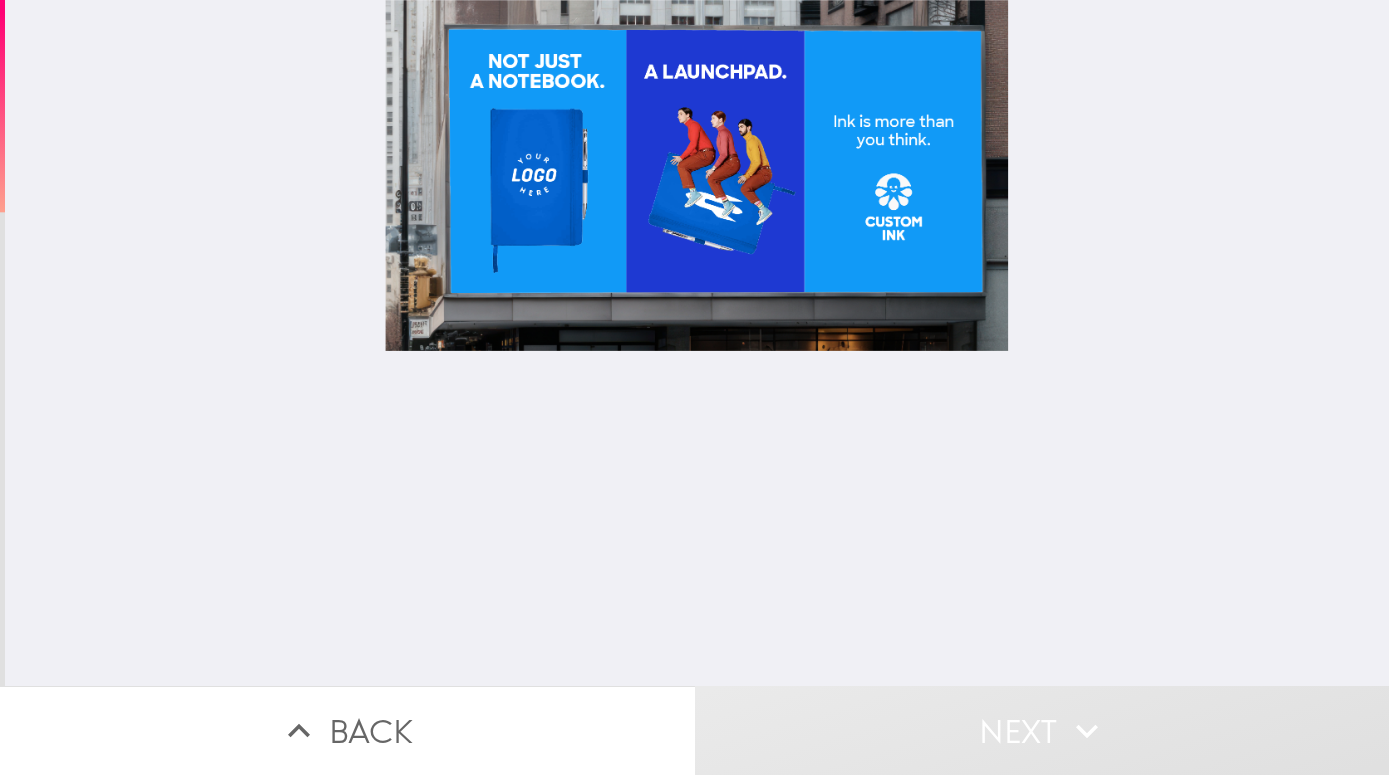 click at bounding box center [697, 343] 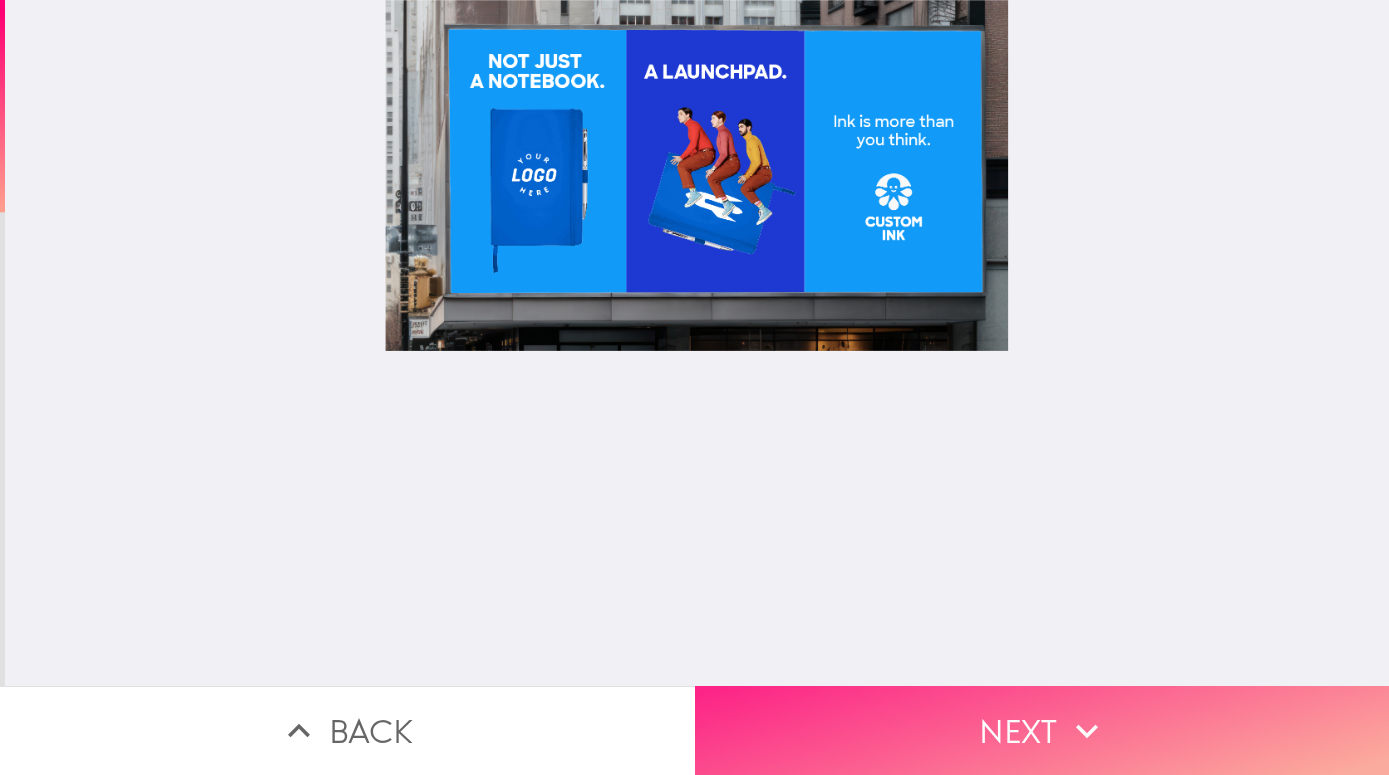 click on "Next" at bounding box center [1042, 730] 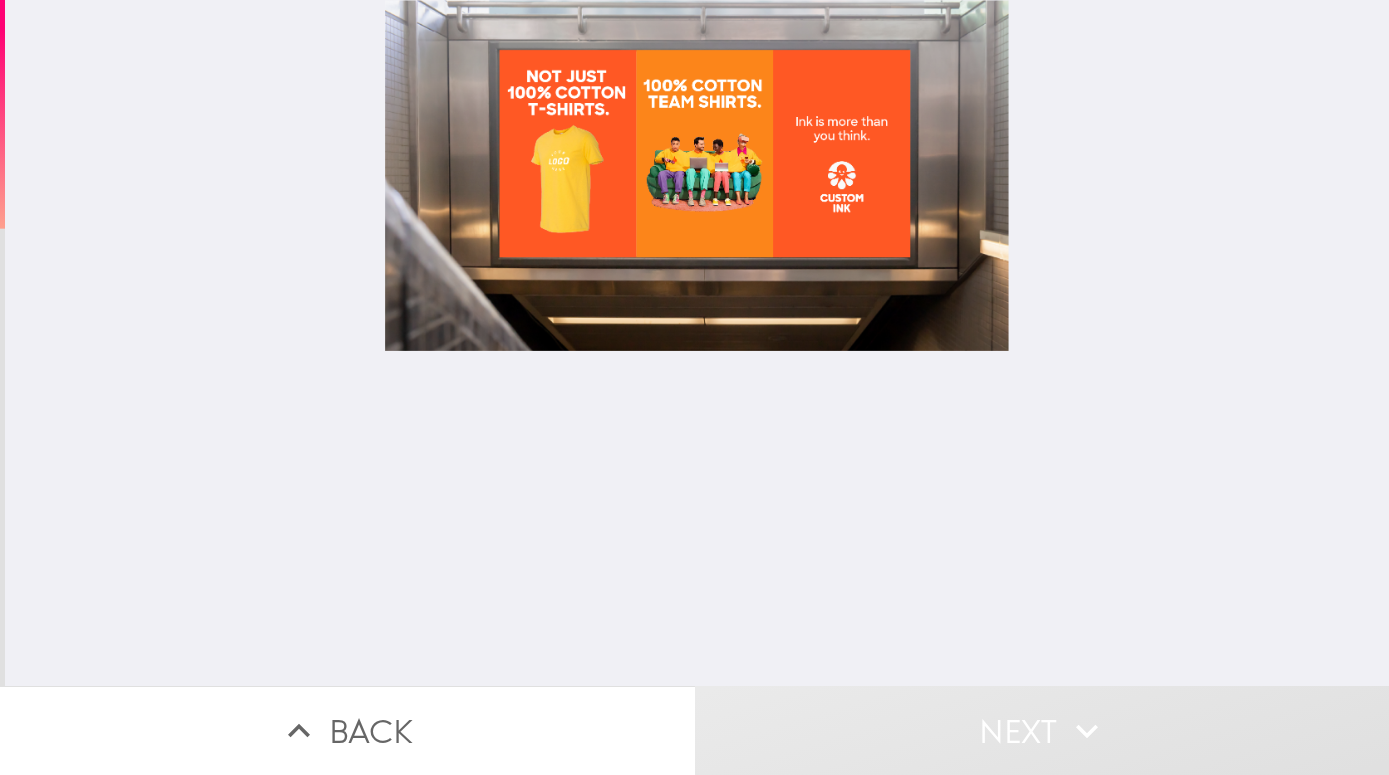 click at bounding box center (697, 343) 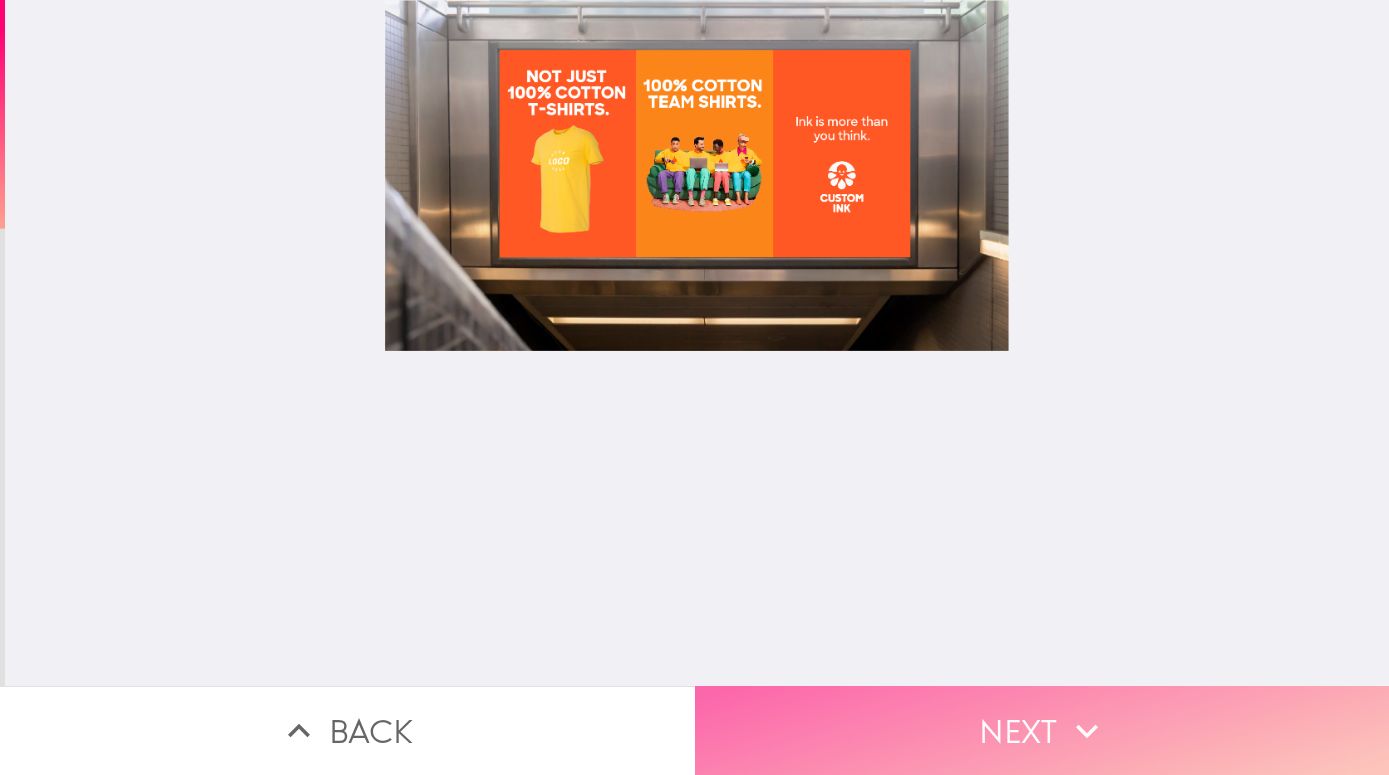 click on "Next" at bounding box center (1042, 730) 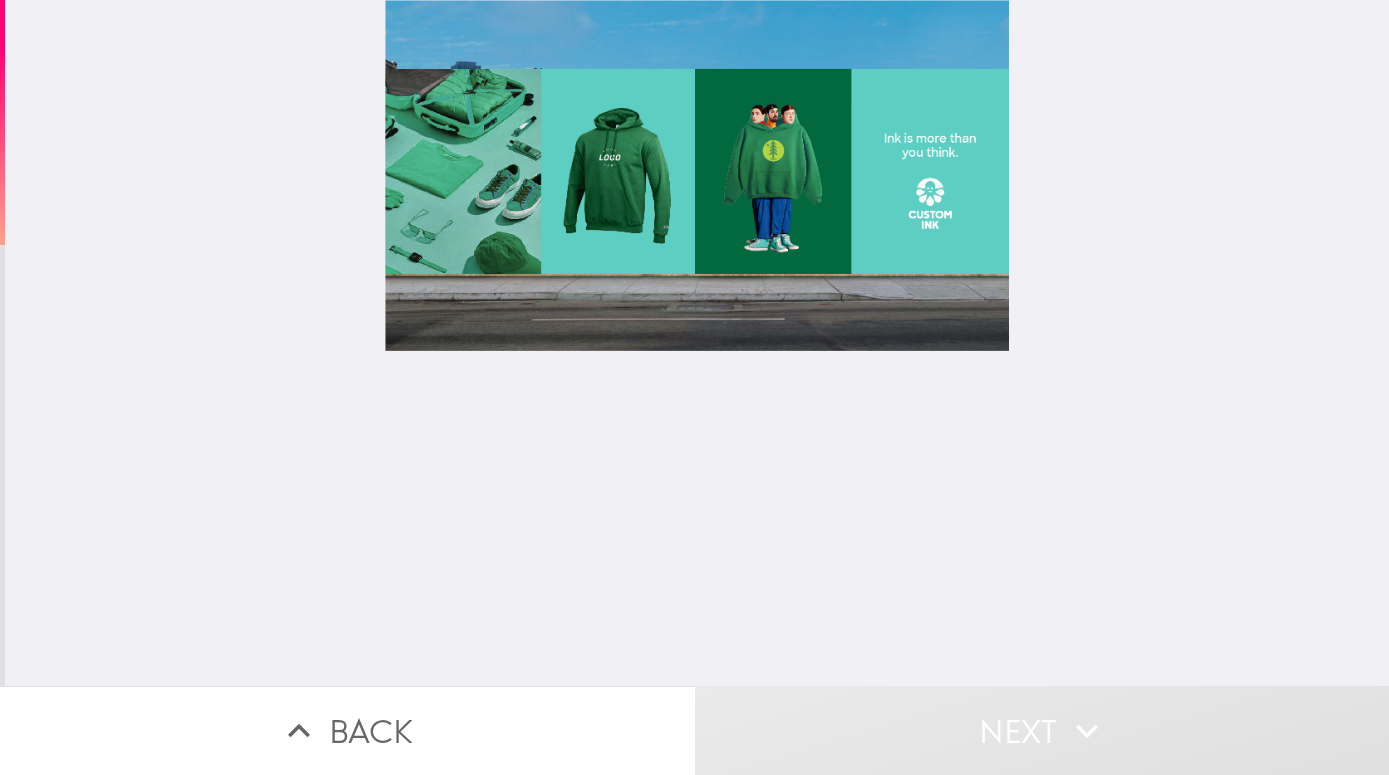 click at bounding box center (697, 343) 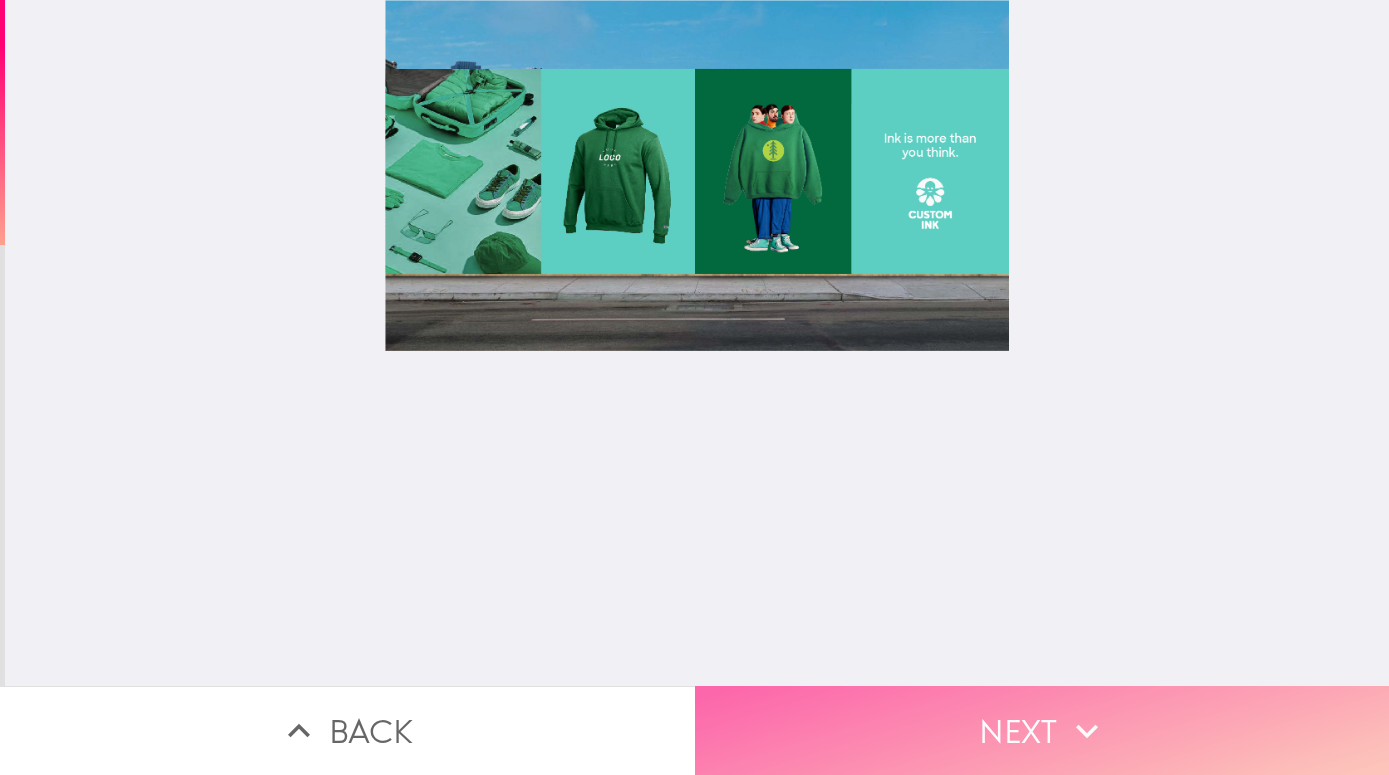 click on "Next" at bounding box center (1042, 730) 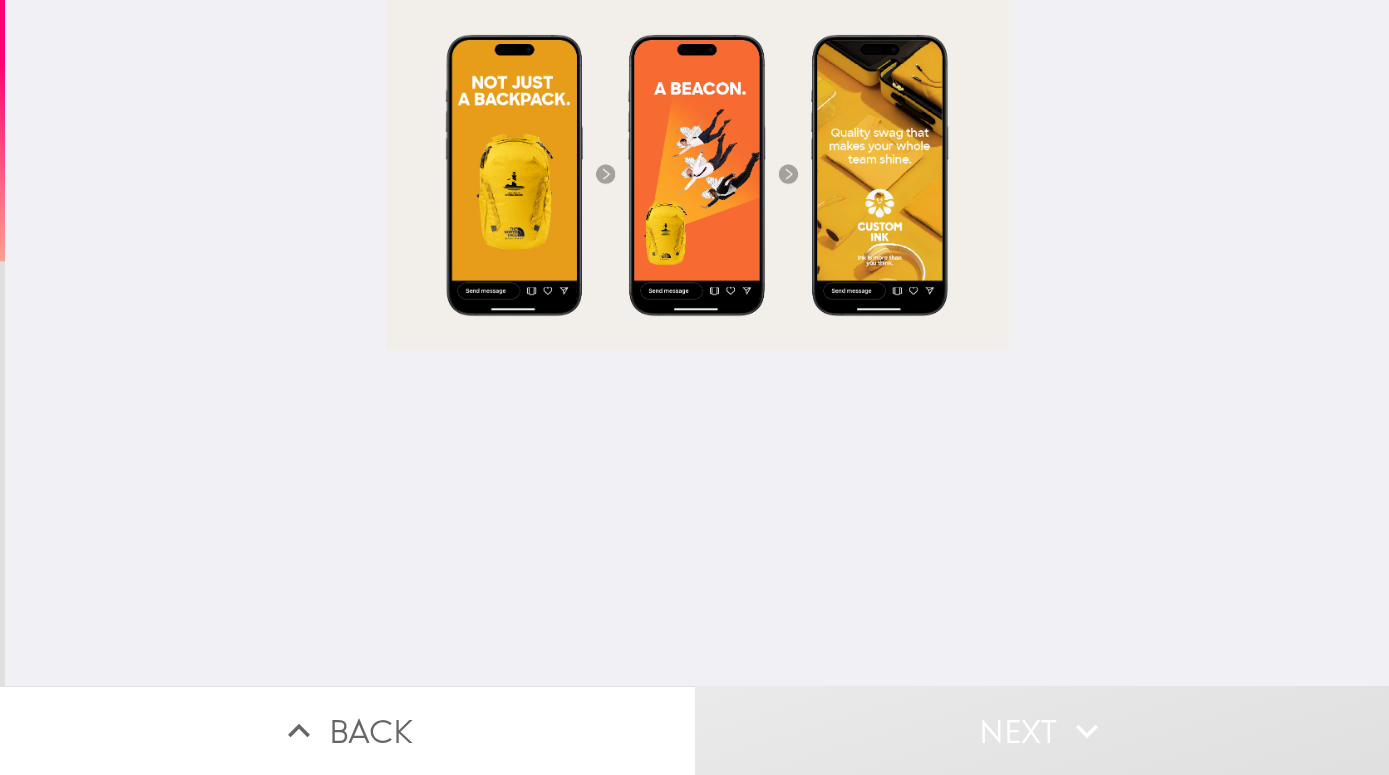 click at bounding box center (697, 343) 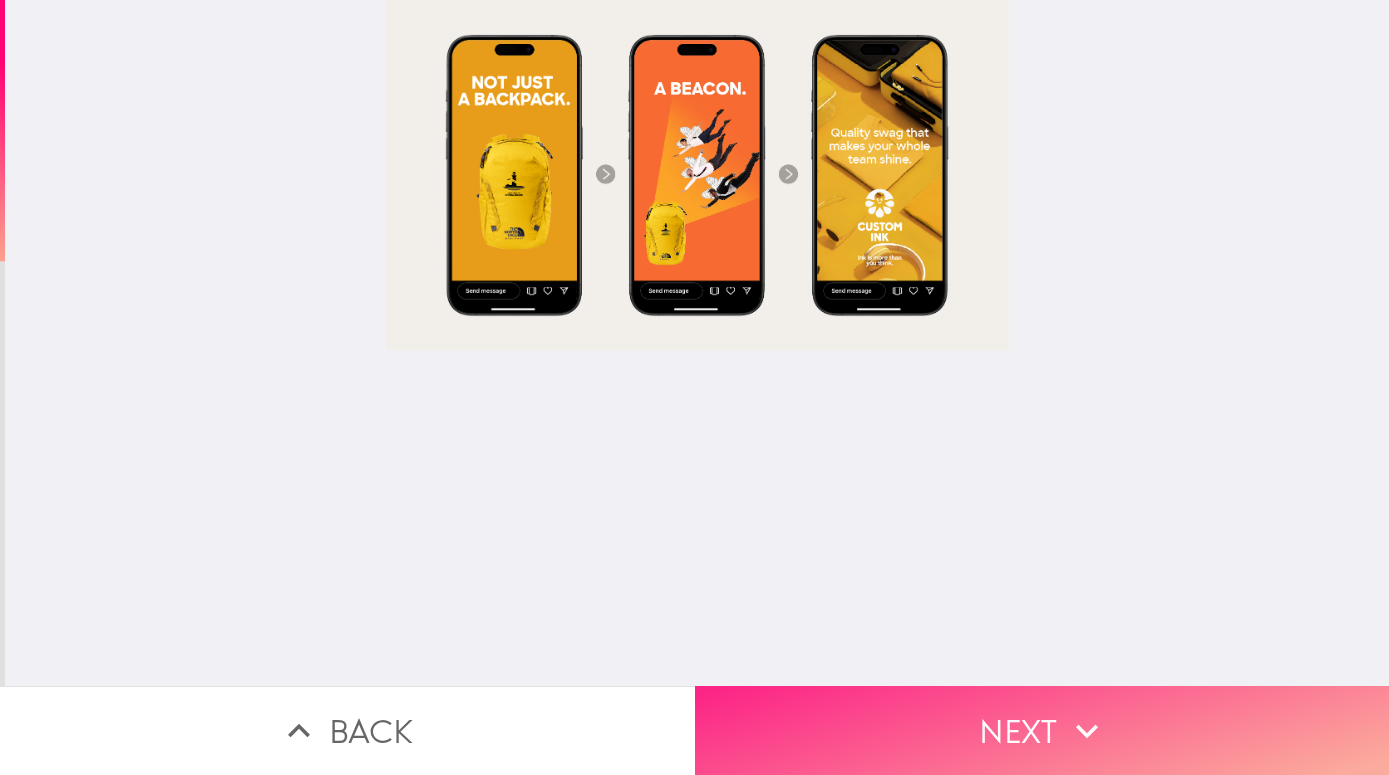 click on "Next" at bounding box center (1042, 730) 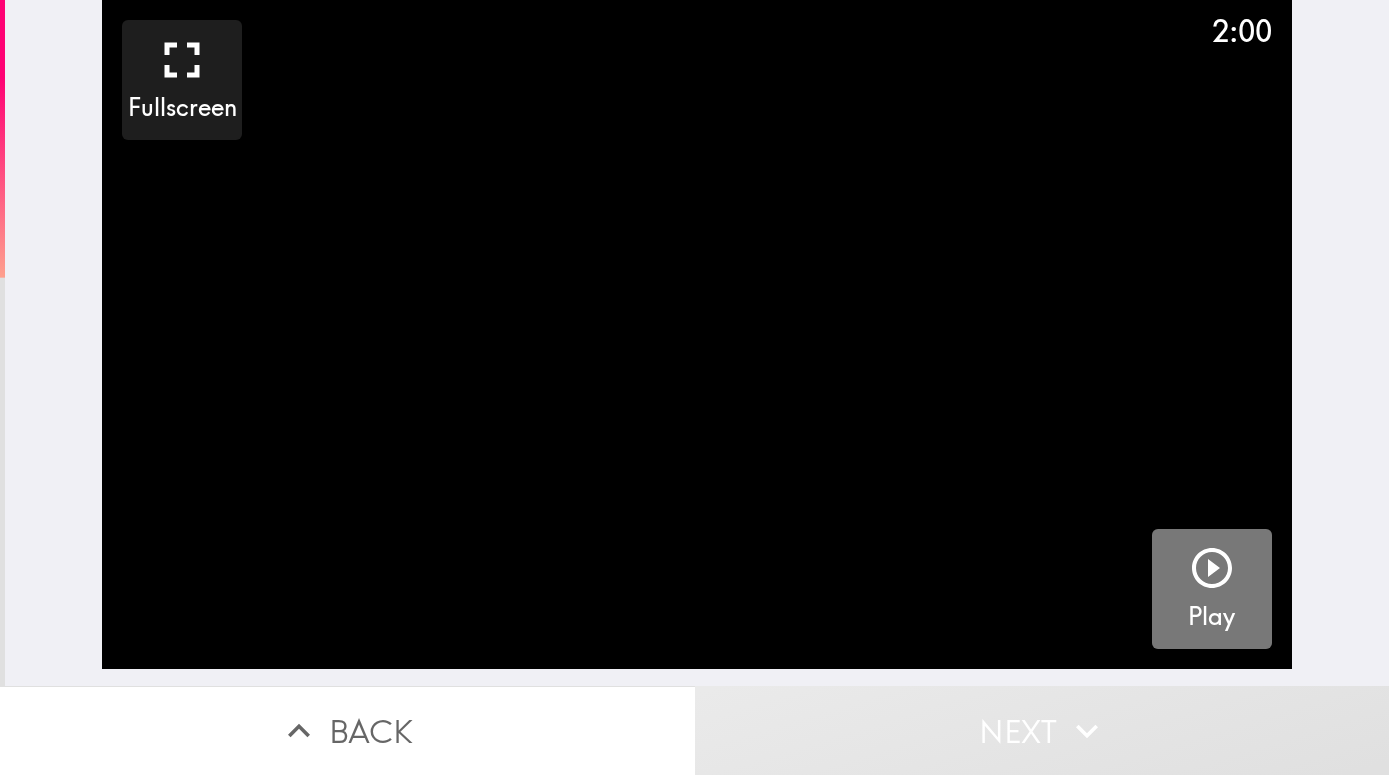 click 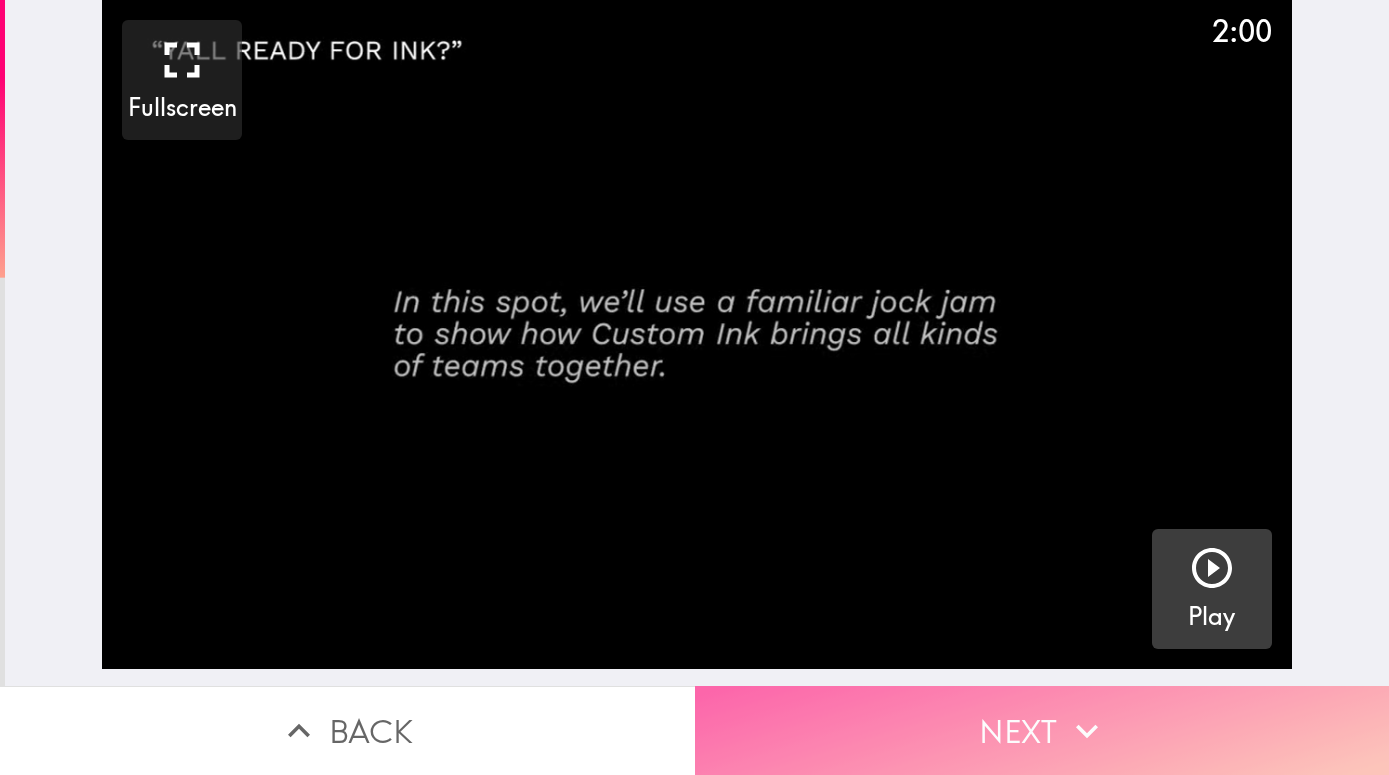 click on "Next" at bounding box center (1042, 730) 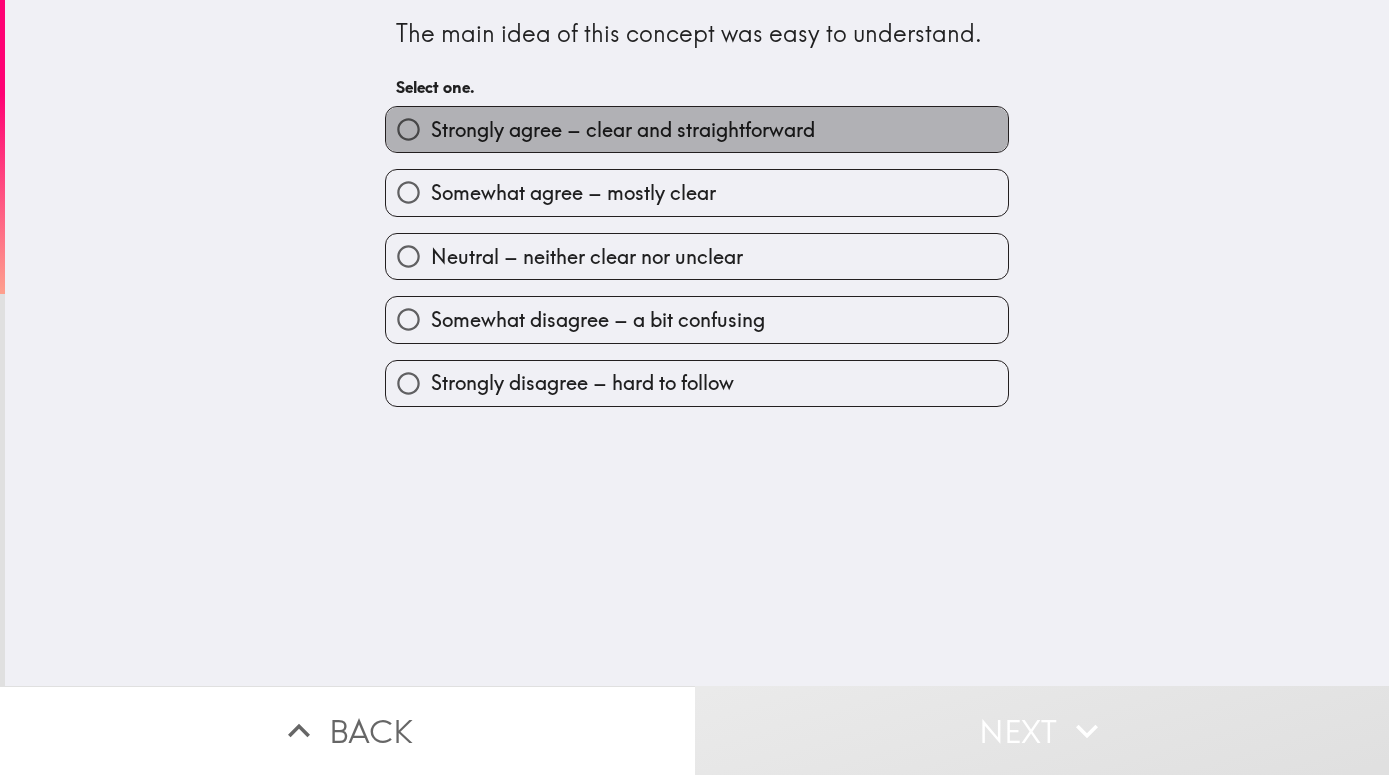 click on "Strongly agree – clear and straightforward" at bounding box center [623, 130] 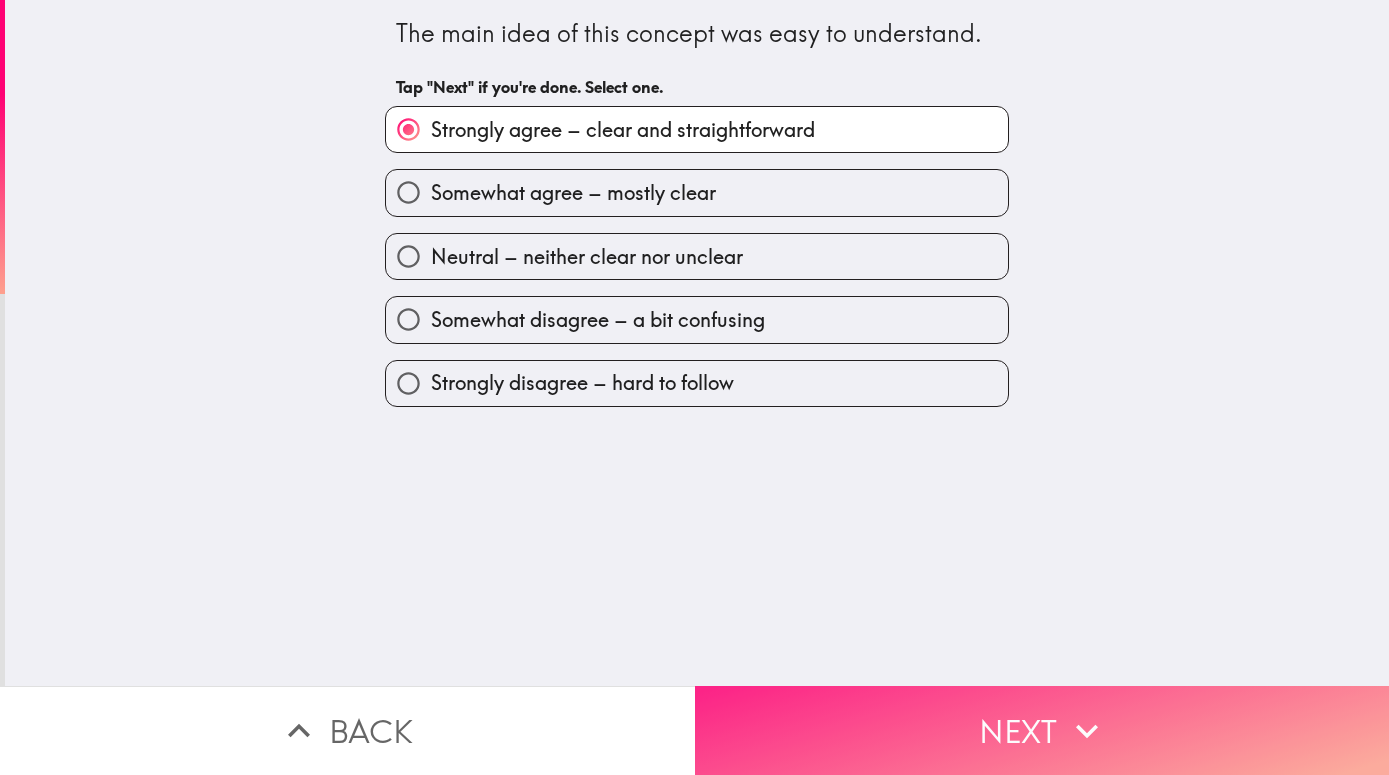 click on "Next" at bounding box center [1042, 730] 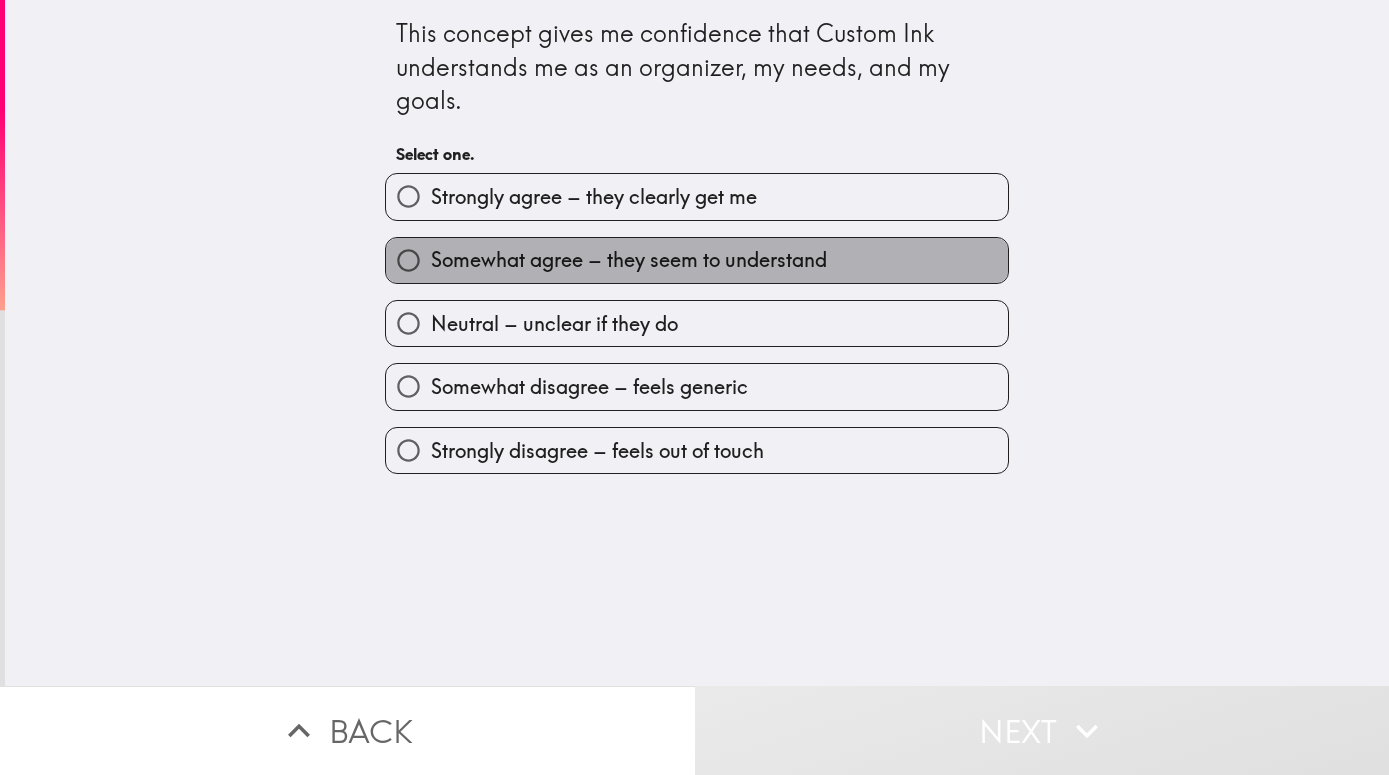 click on "Somewhat agree – they seem to understand" at bounding box center (629, 260) 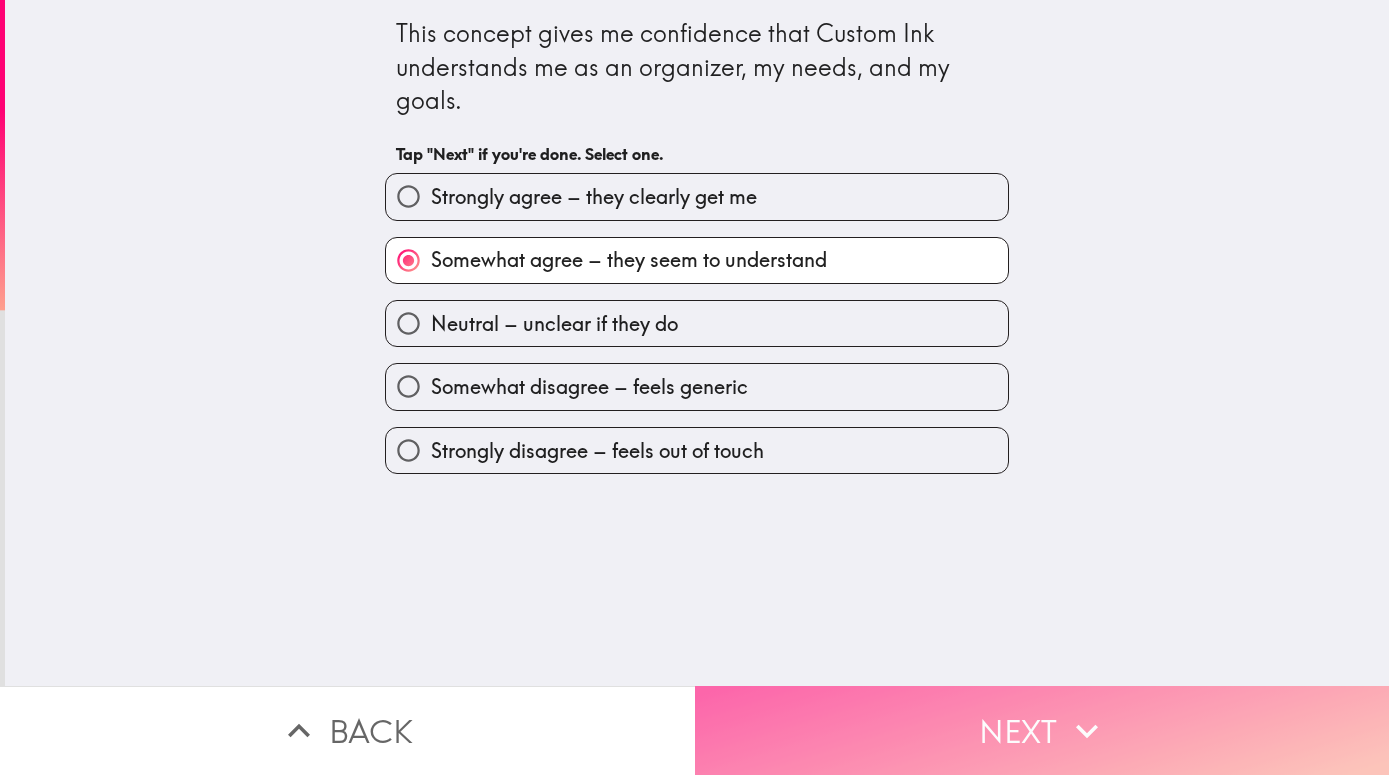 click on "Next" at bounding box center [1042, 730] 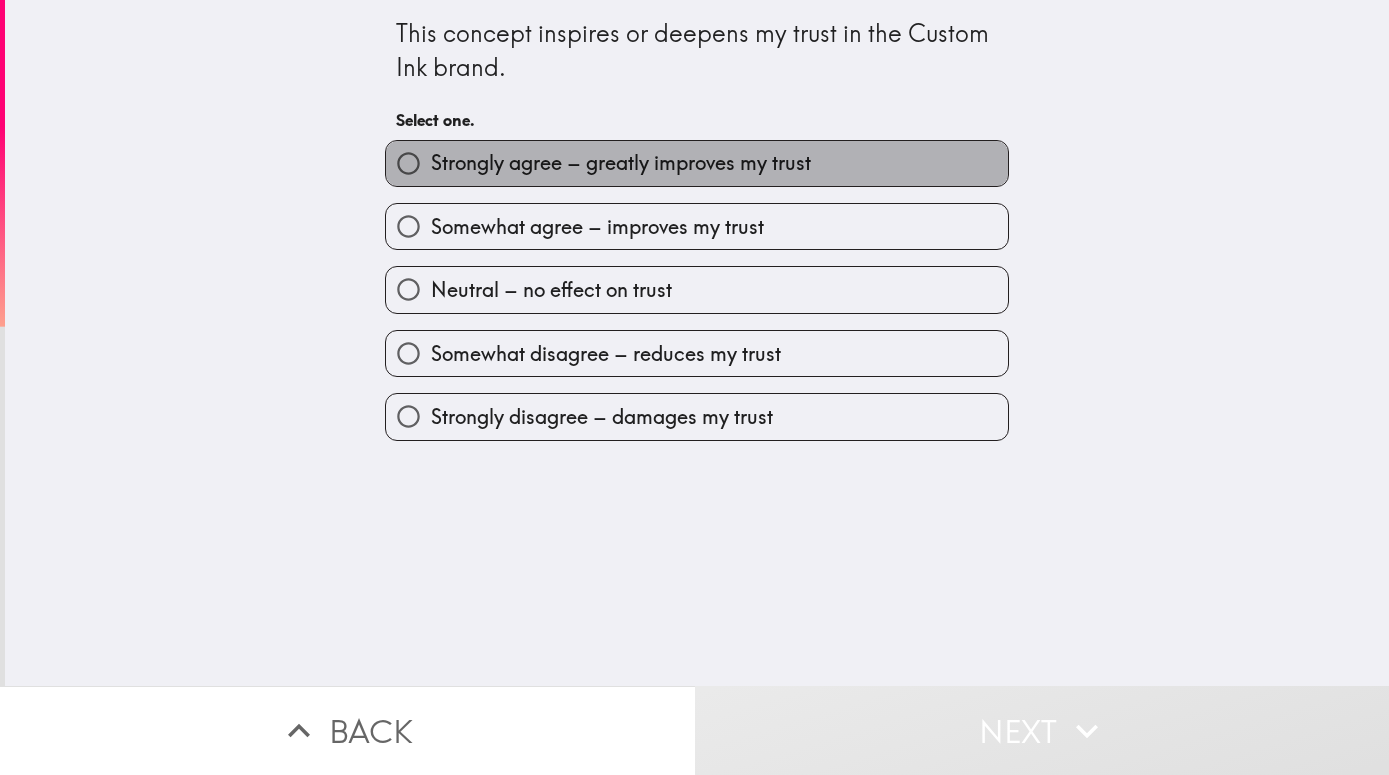 click on "Strongly agree – greatly improves my trust" at bounding box center (697, 163) 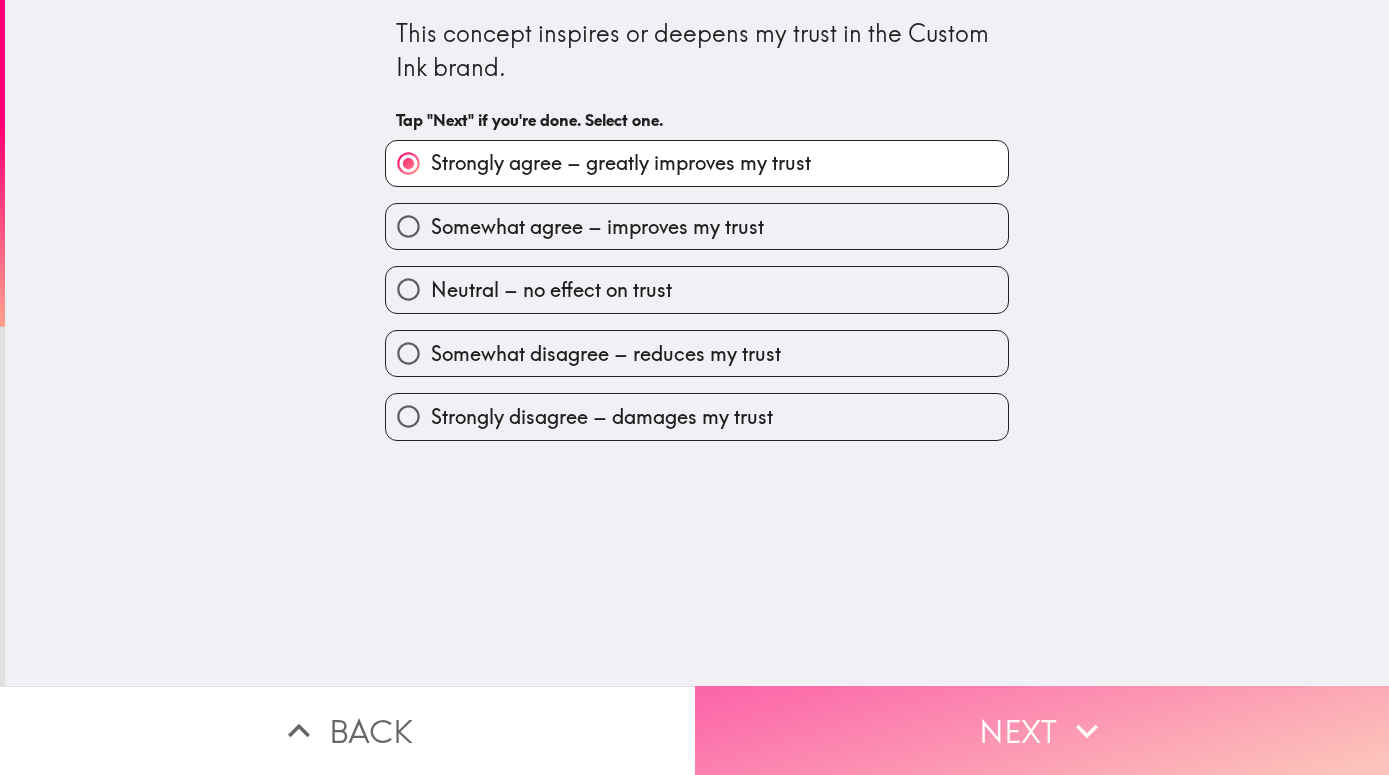 click on "Next" at bounding box center (1042, 730) 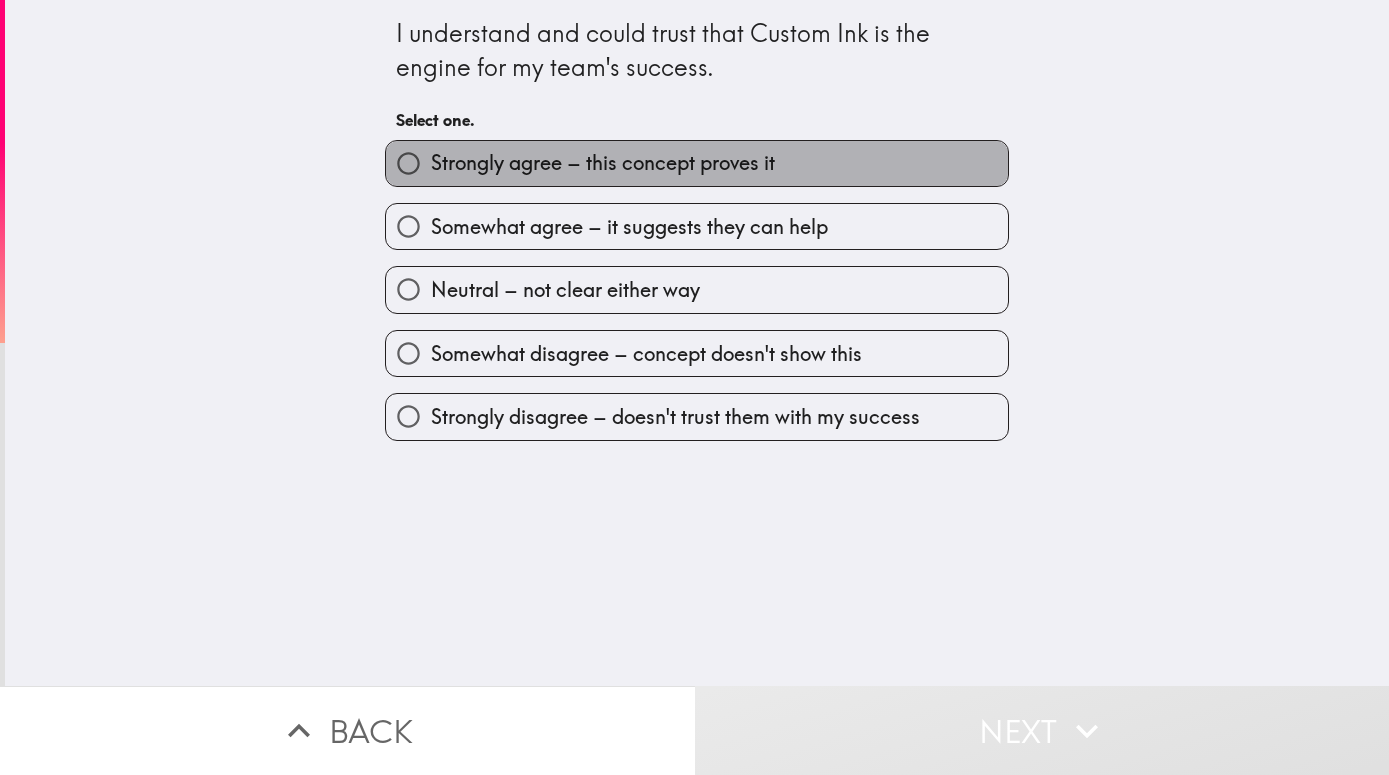 click on "Strongly agree – this concept proves it" at bounding box center [697, 163] 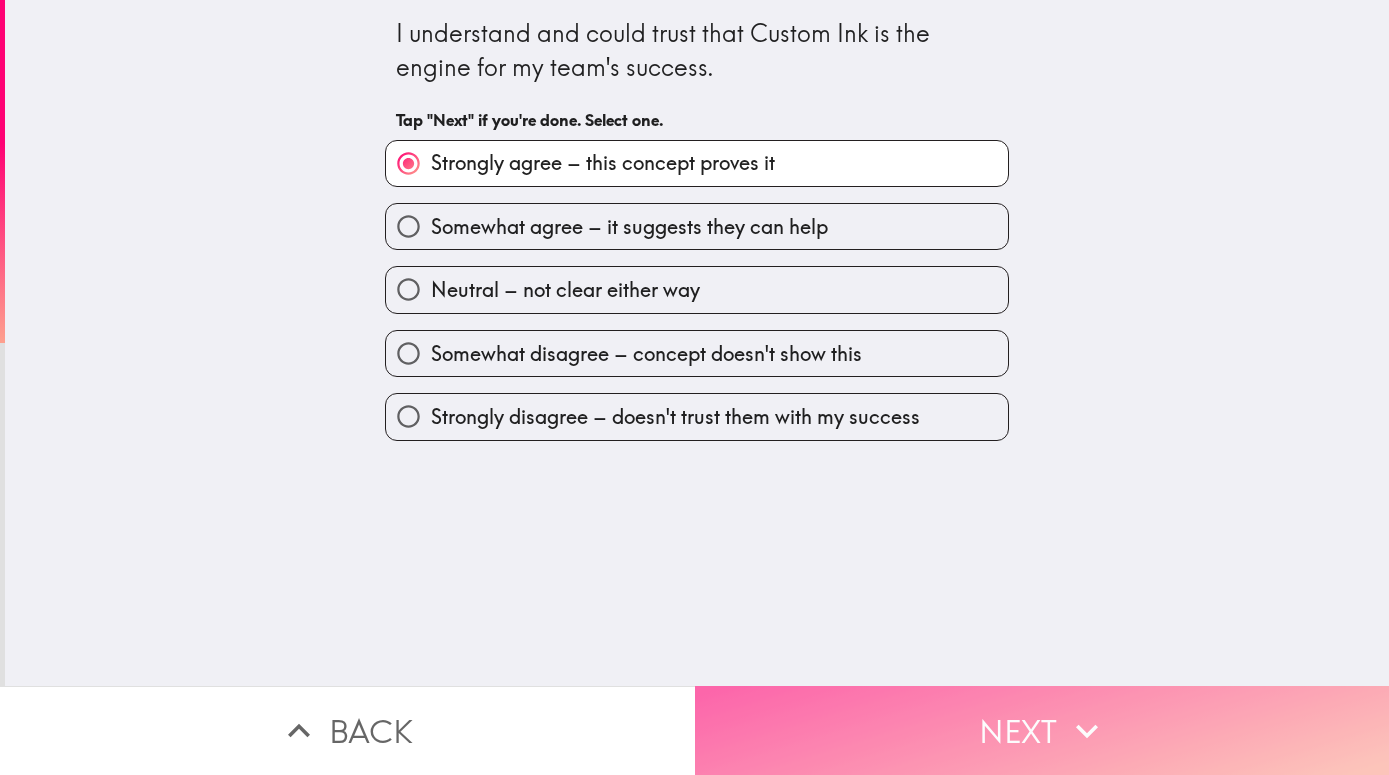 click on "Next" at bounding box center [1042, 730] 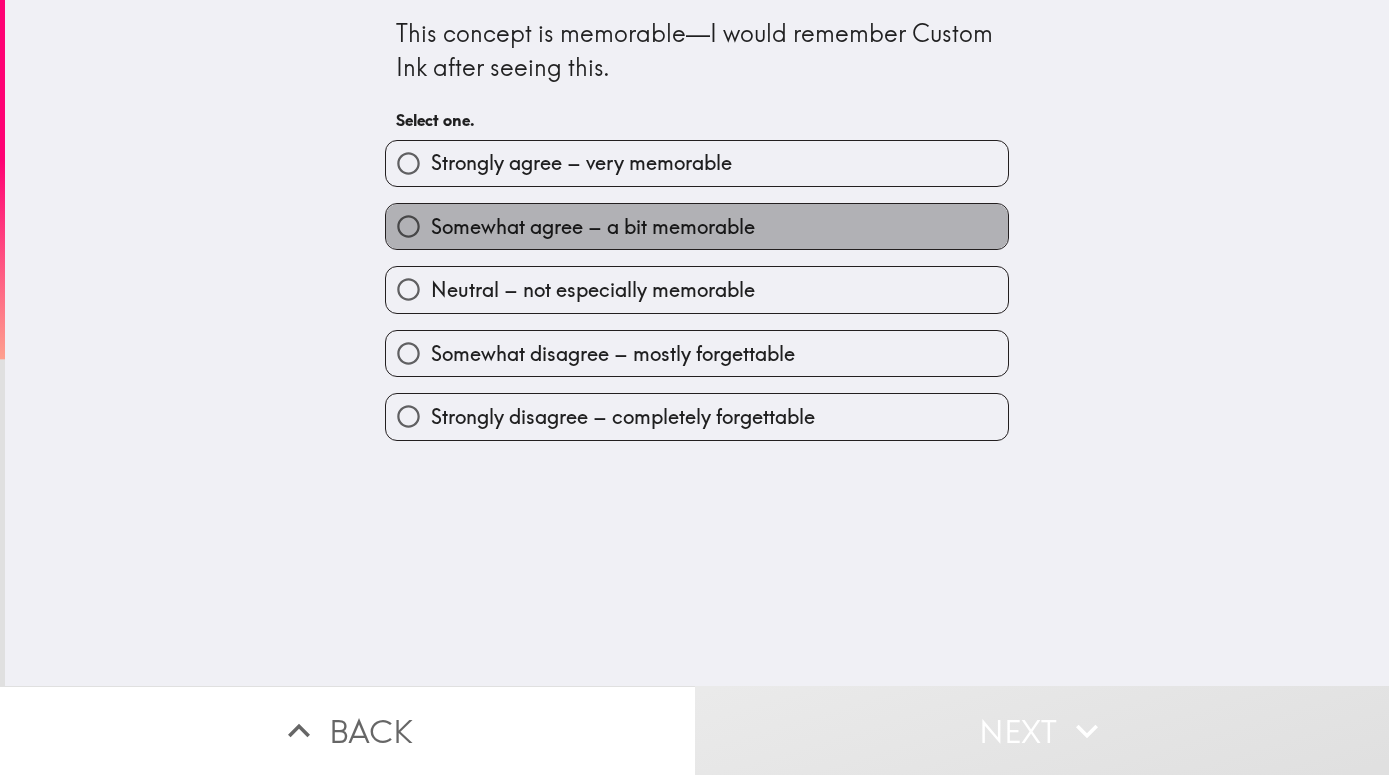 click on "Somewhat agree – a bit memorable" at bounding box center (593, 227) 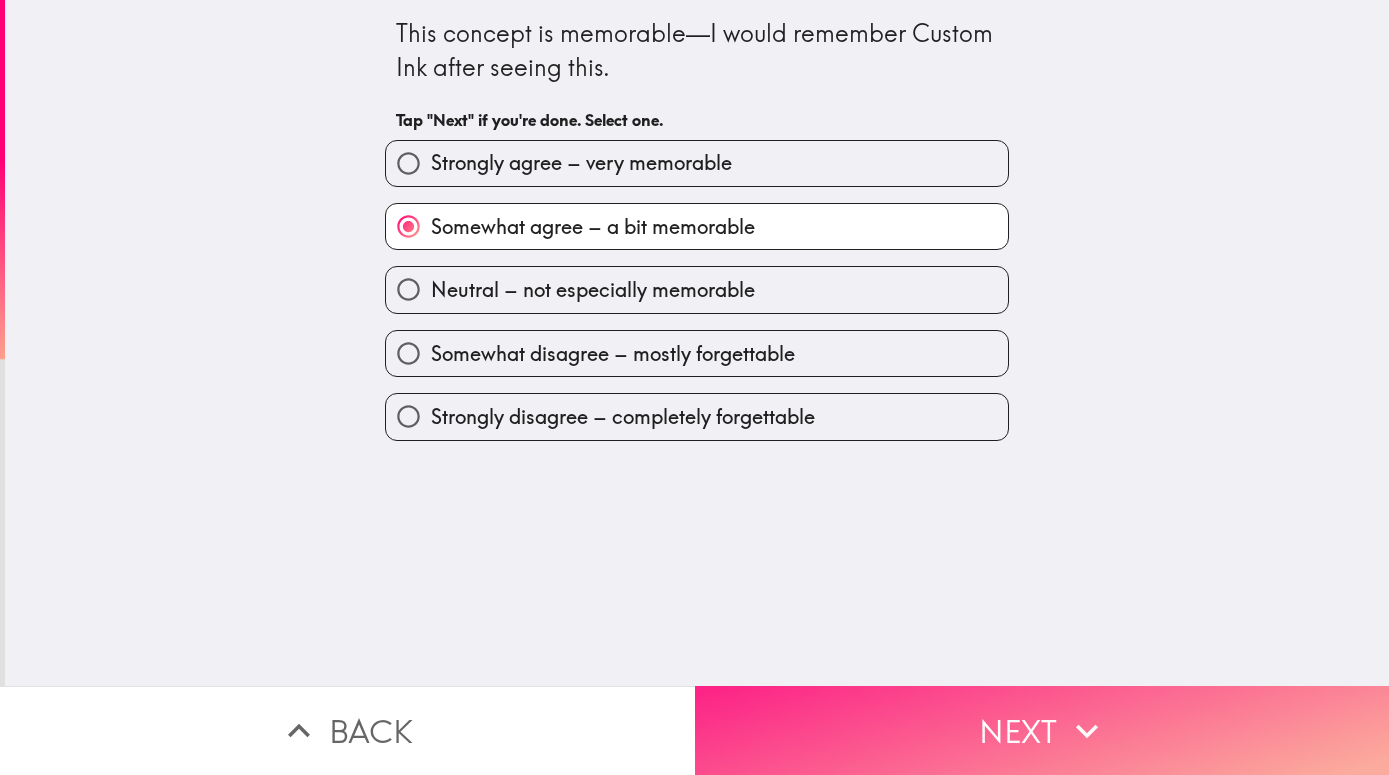 click on "Next" at bounding box center (1042, 730) 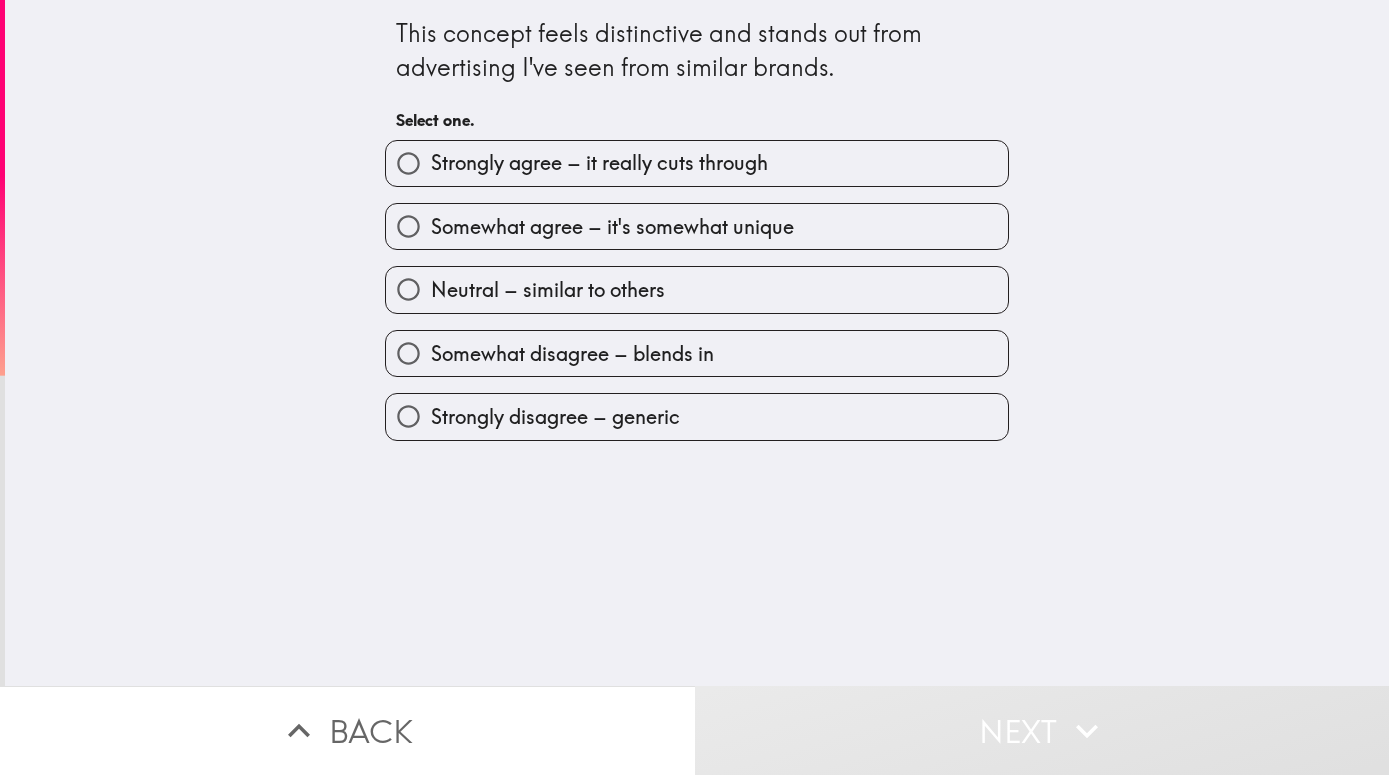 click on "Strongly agree – it really cuts through" at bounding box center (599, 163) 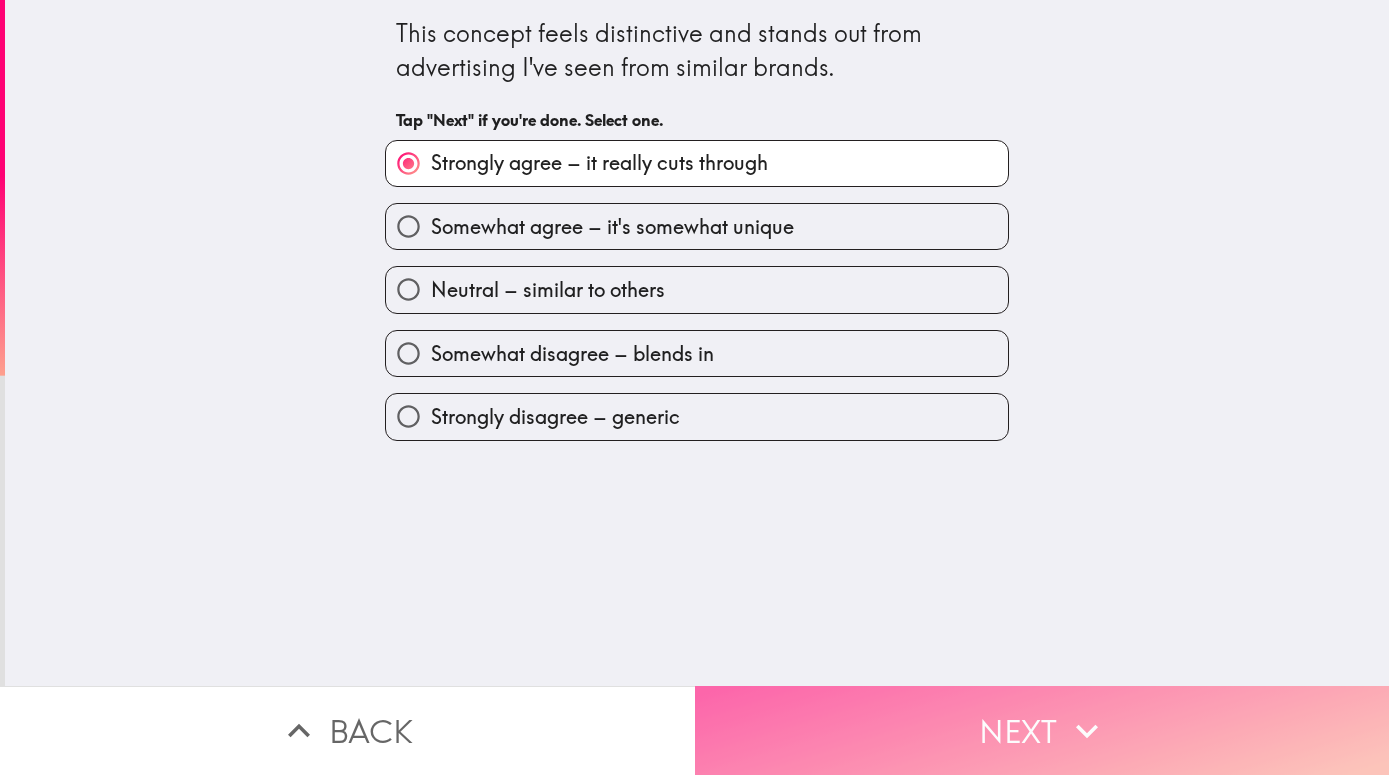 click on "Next" at bounding box center (1042, 730) 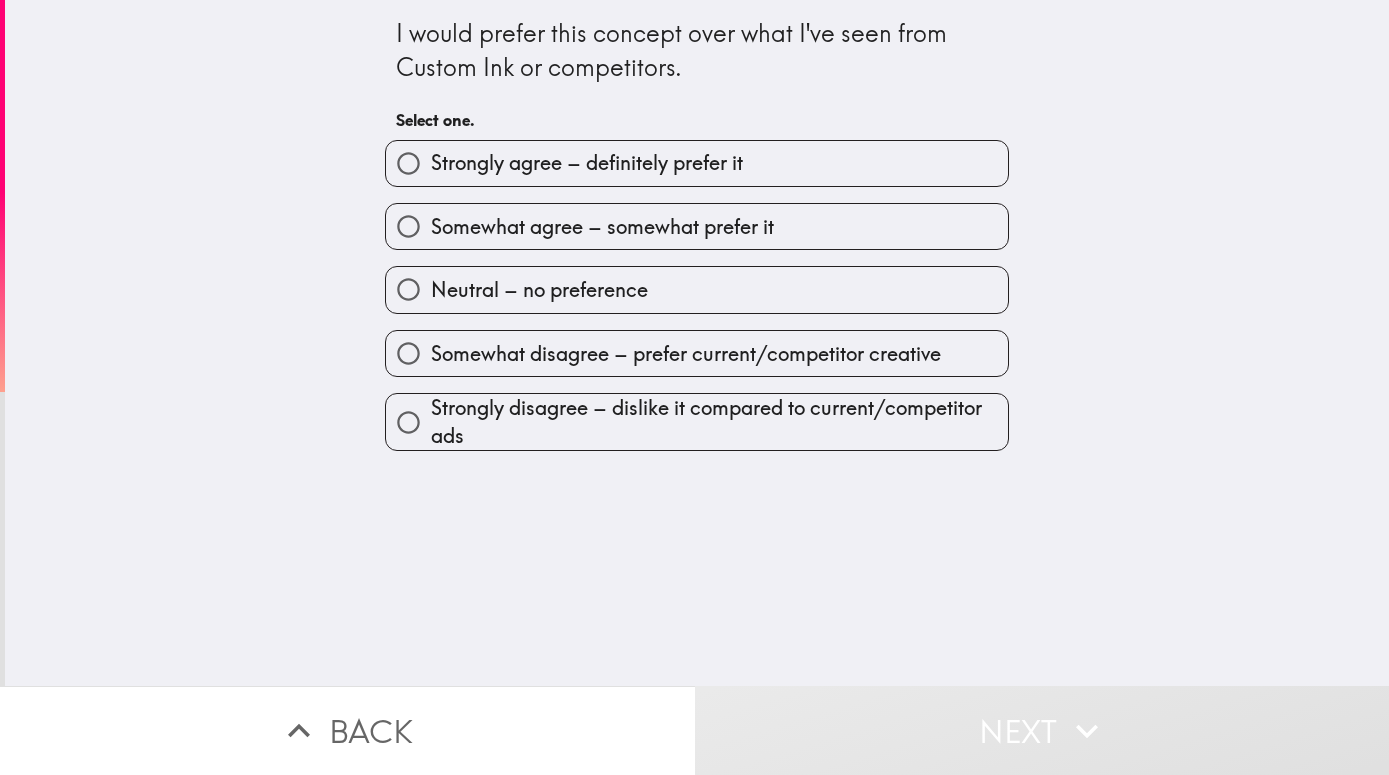 click on "Neutral – no preference" at bounding box center (539, 290) 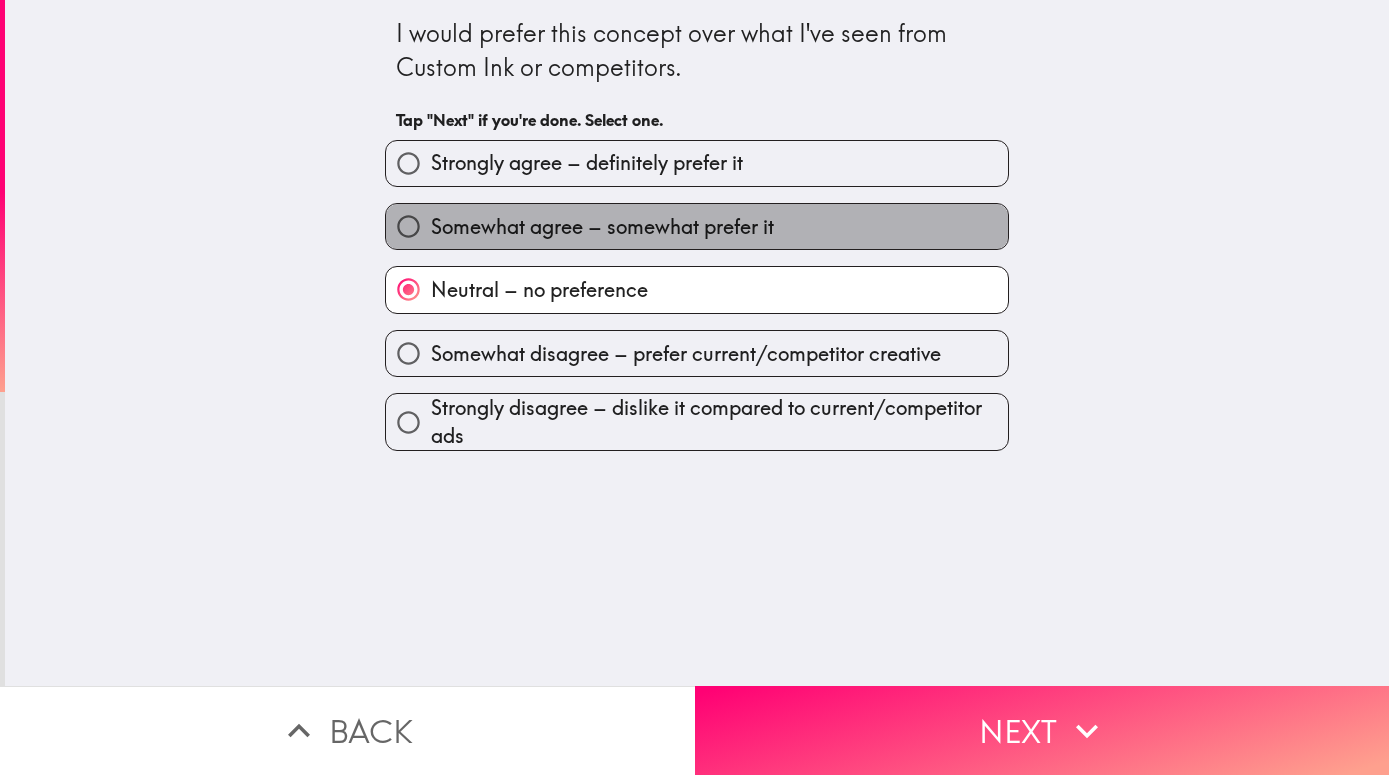 click on "Somewhat agree – somewhat prefer it" at bounding box center (697, 226) 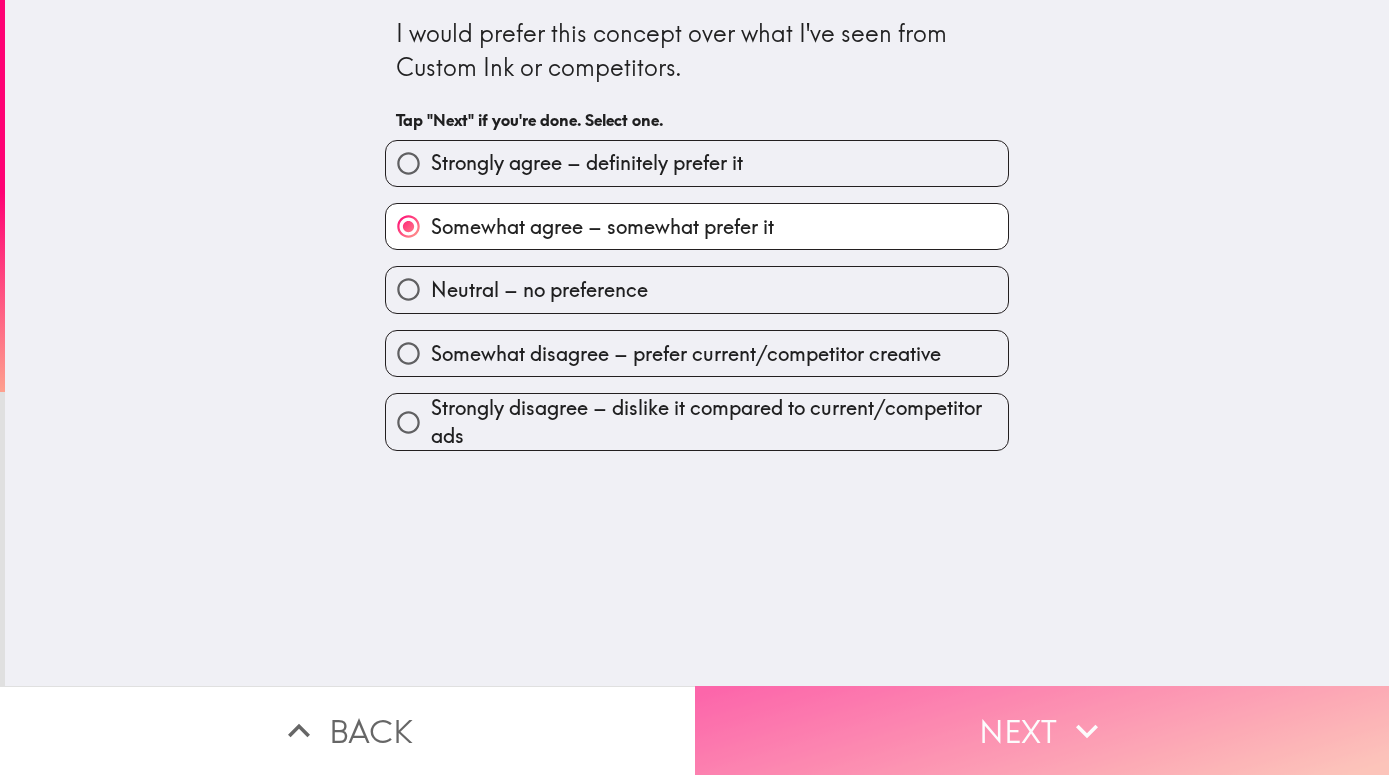 click on "Next" at bounding box center (1042, 730) 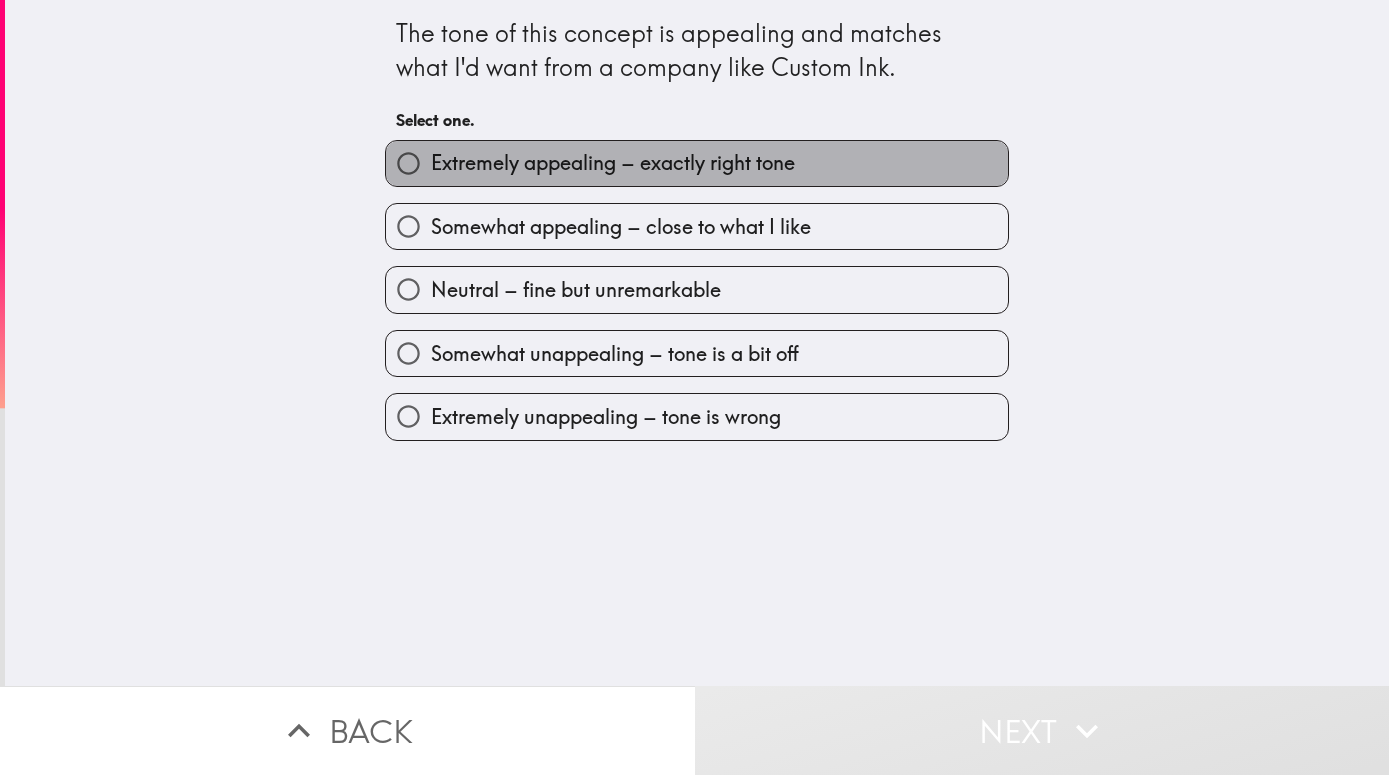 click on "Extremely appealing – exactly right tone" at bounding box center (613, 163) 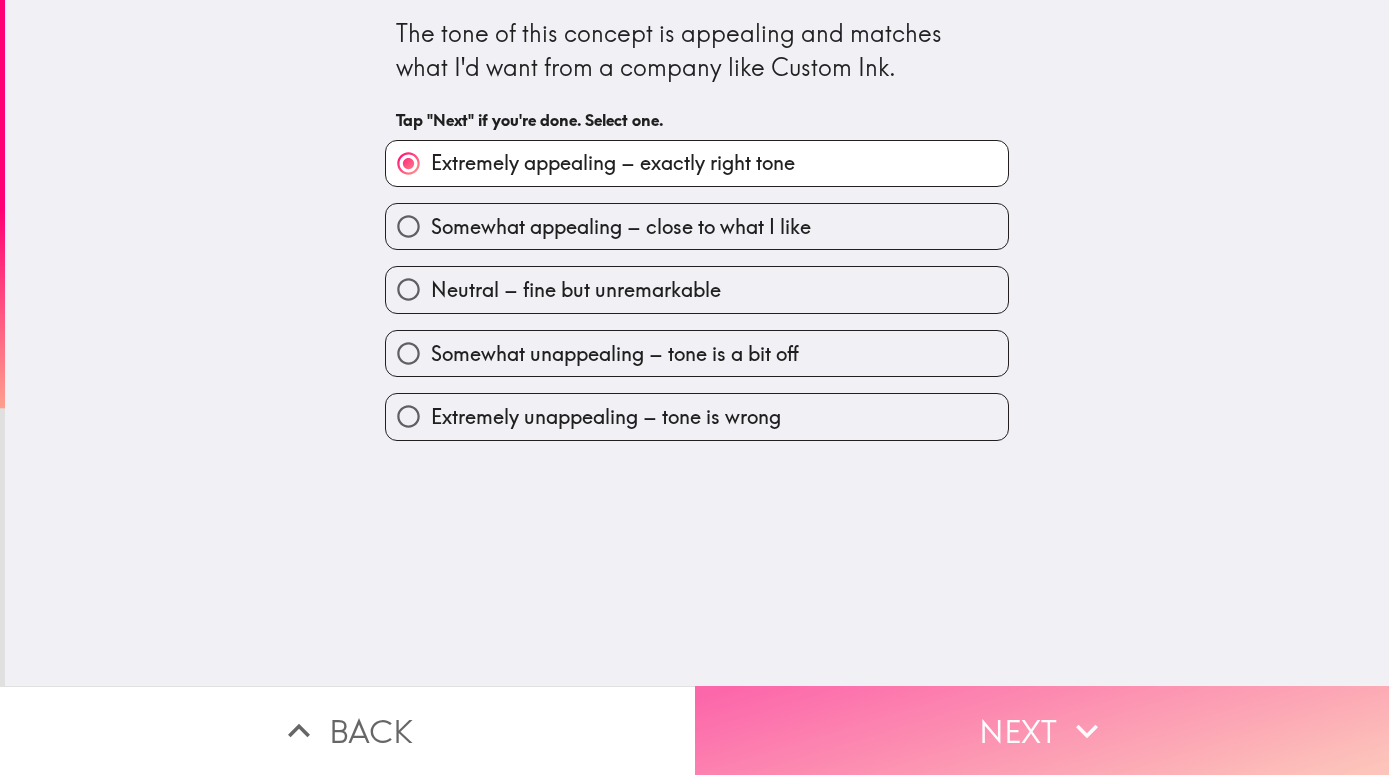 click on "Next" at bounding box center (1042, 730) 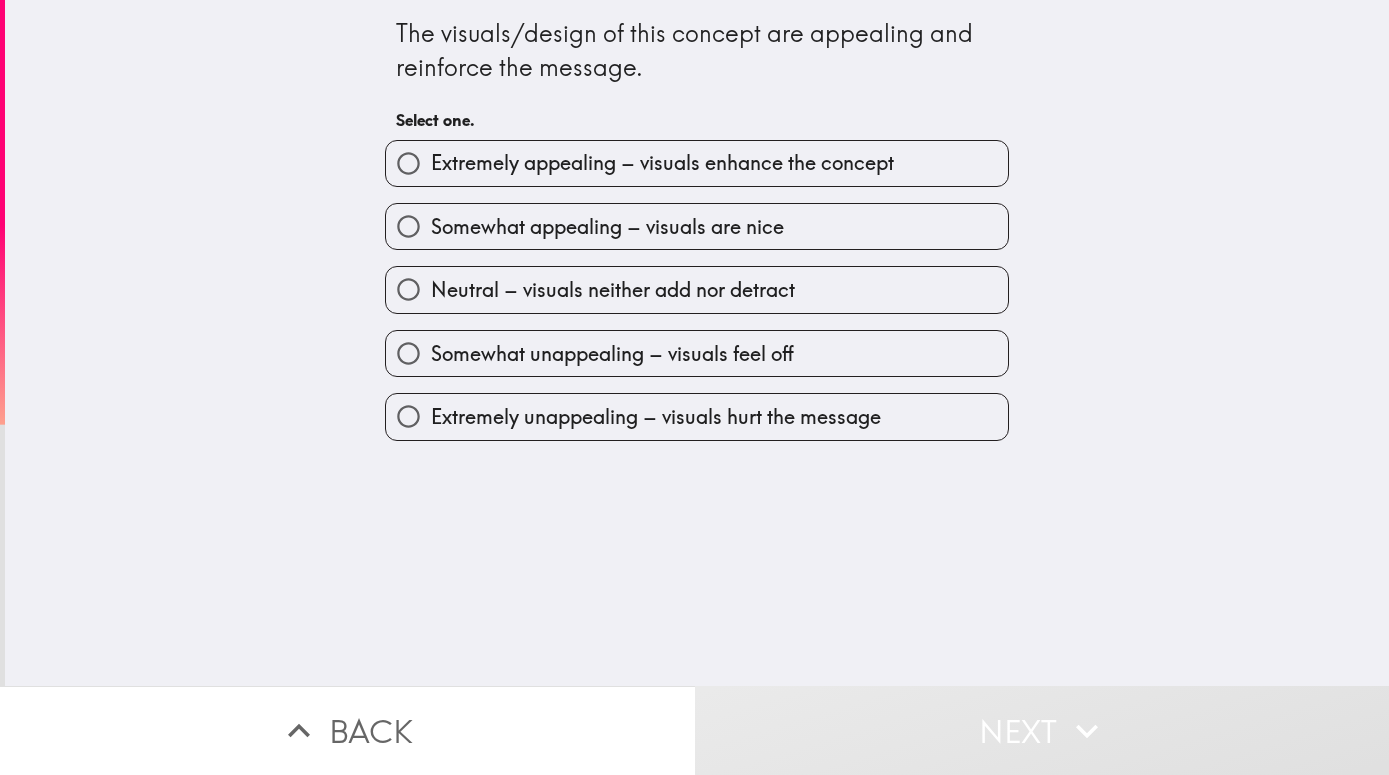 click on "Extremely appealing – visuals enhance the concept" at bounding box center [662, 163] 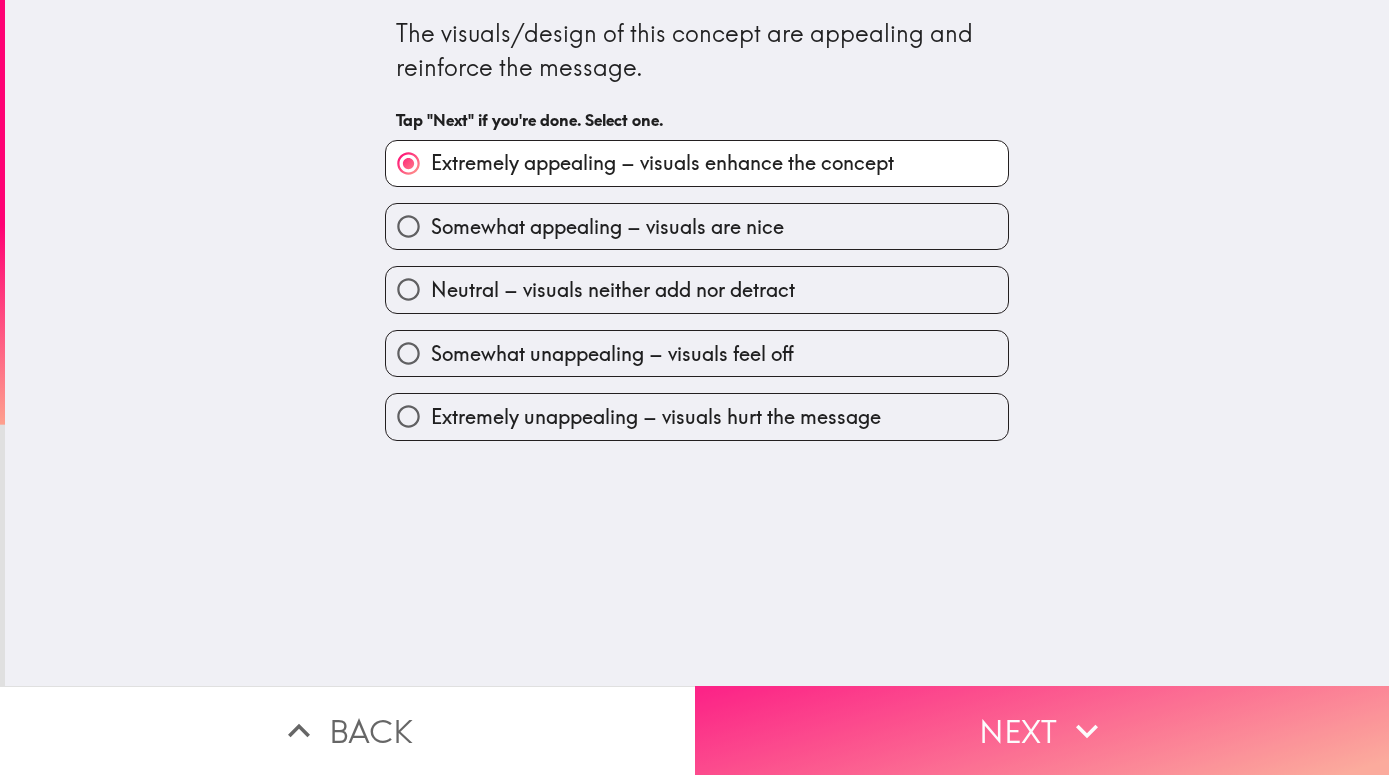 click on "Next" at bounding box center [1042, 730] 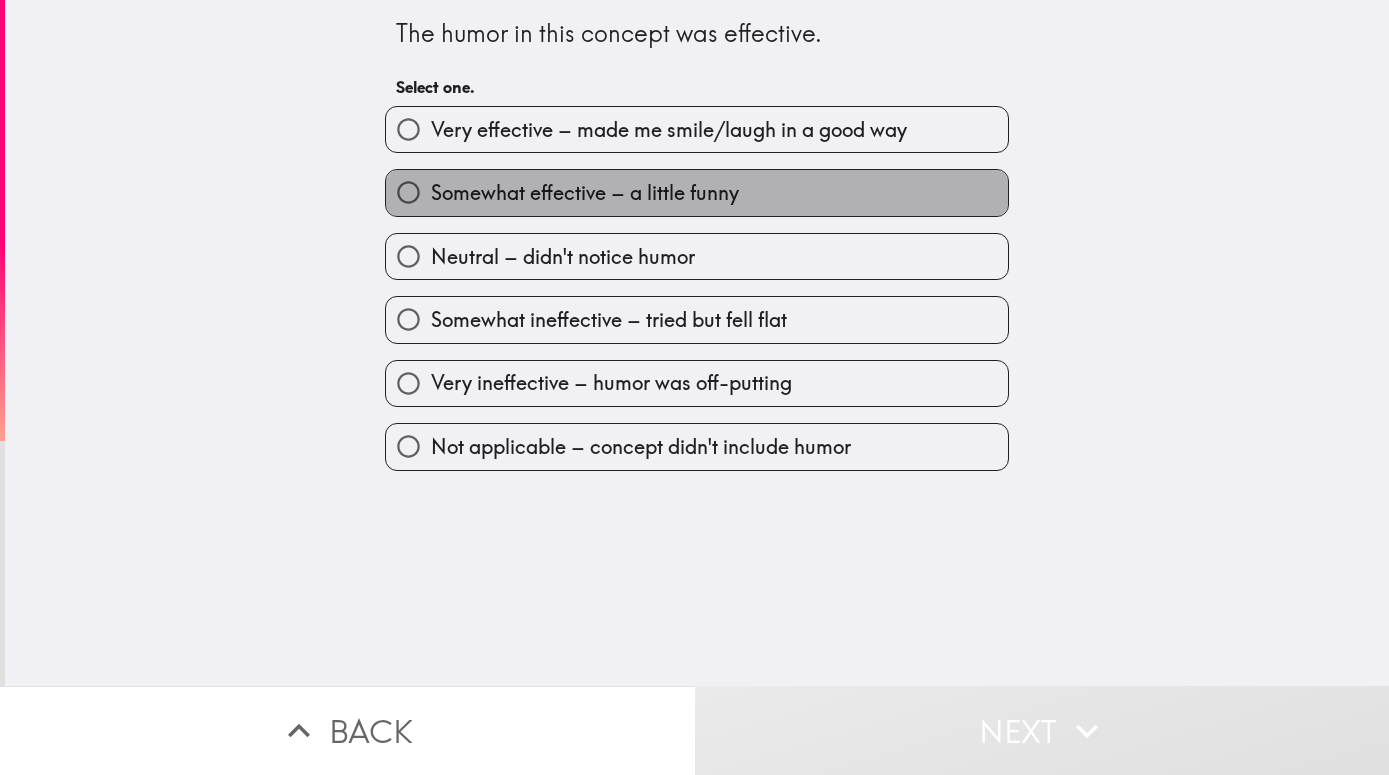 click on "Somewhat effective – a little funny" at bounding box center (697, 192) 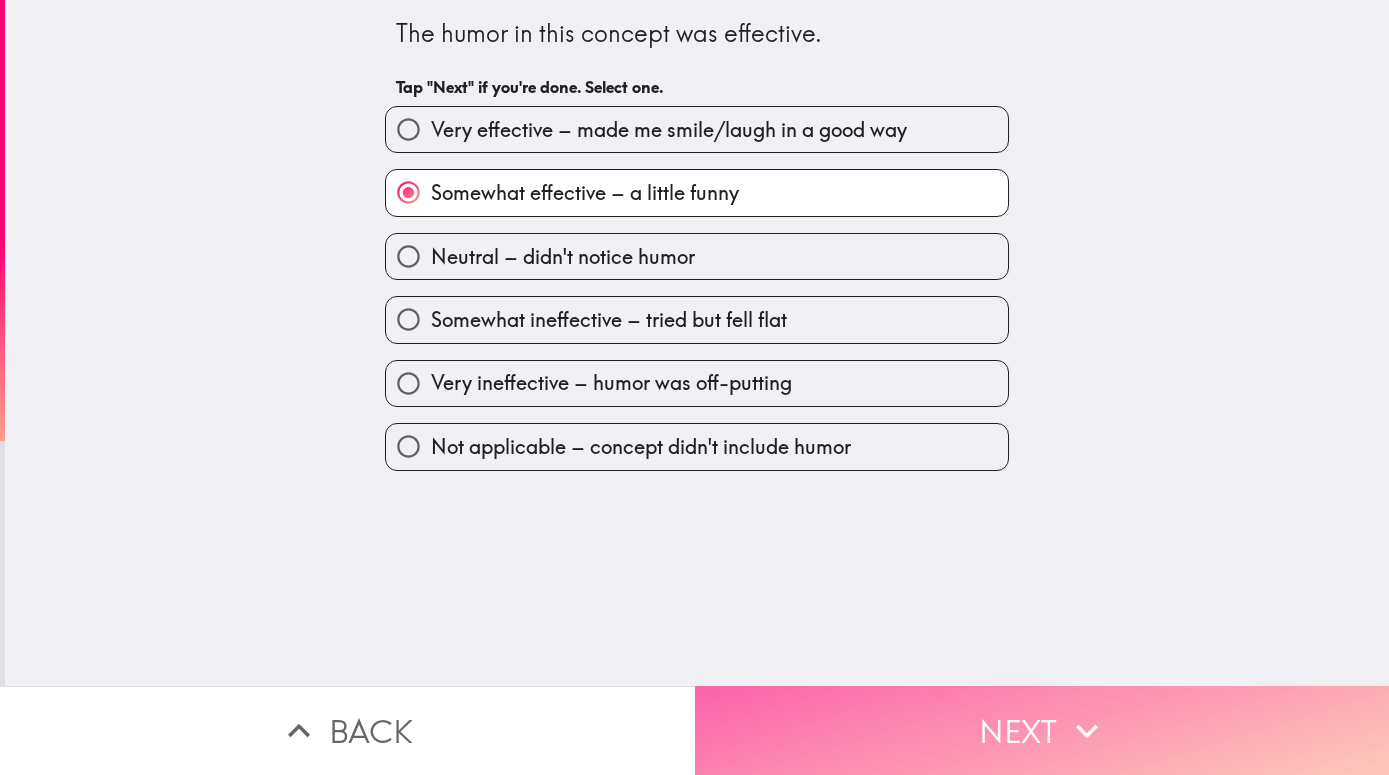 click on "Next" at bounding box center (1042, 730) 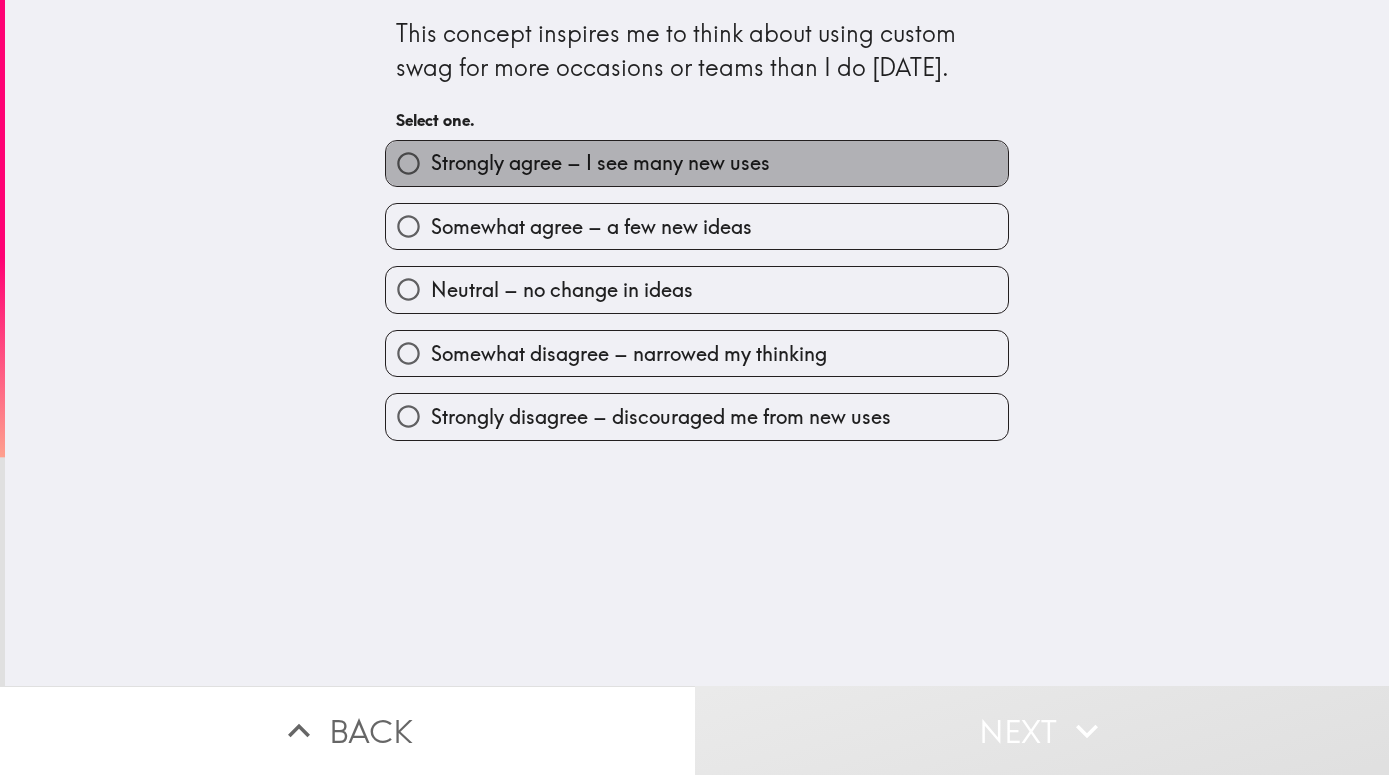 click on "Strongly agree – I see many new uses" at bounding box center [600, 163] 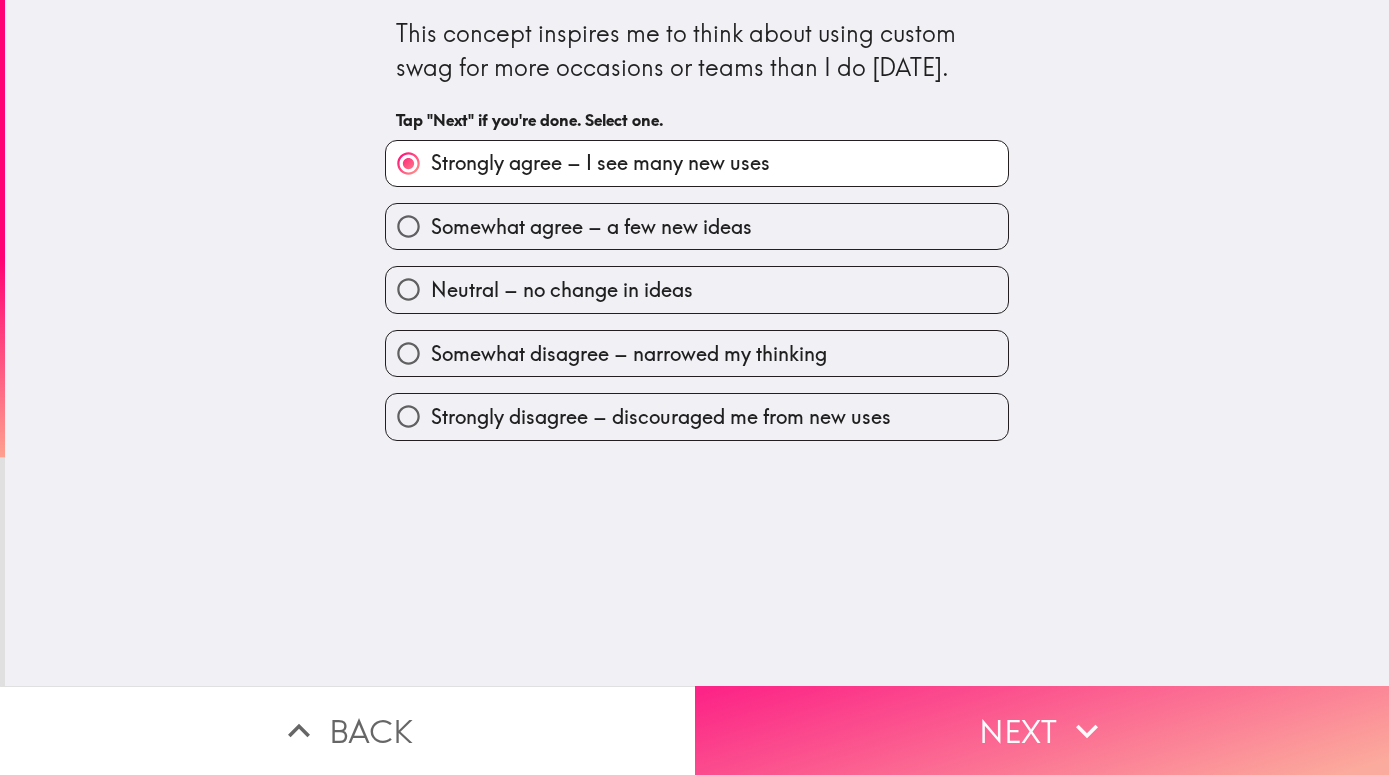 click on "Next" at bounding box center [1042, 730] 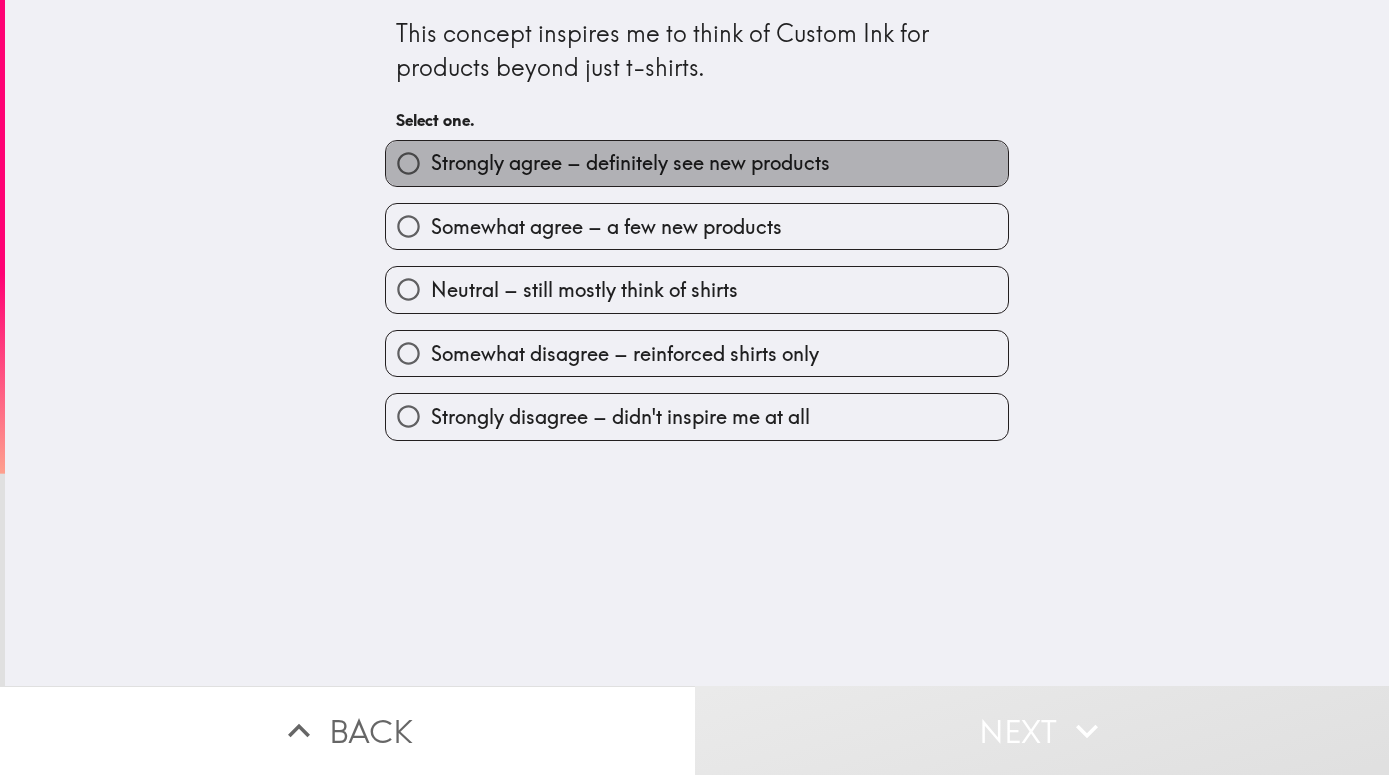 click on "Strongly agree – definitely see new products" at bounding box center (630, 163) 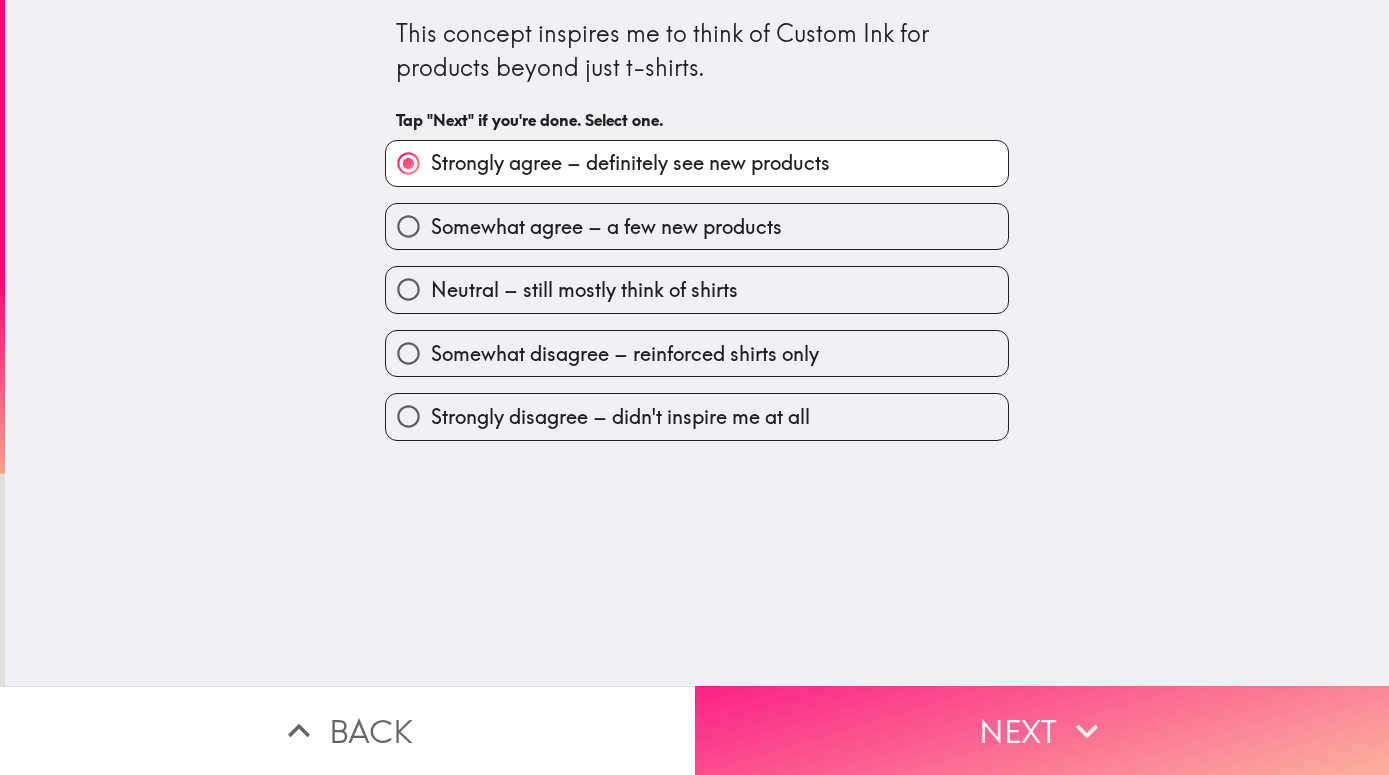 click on "Next" at bounding box center (1042, 730) 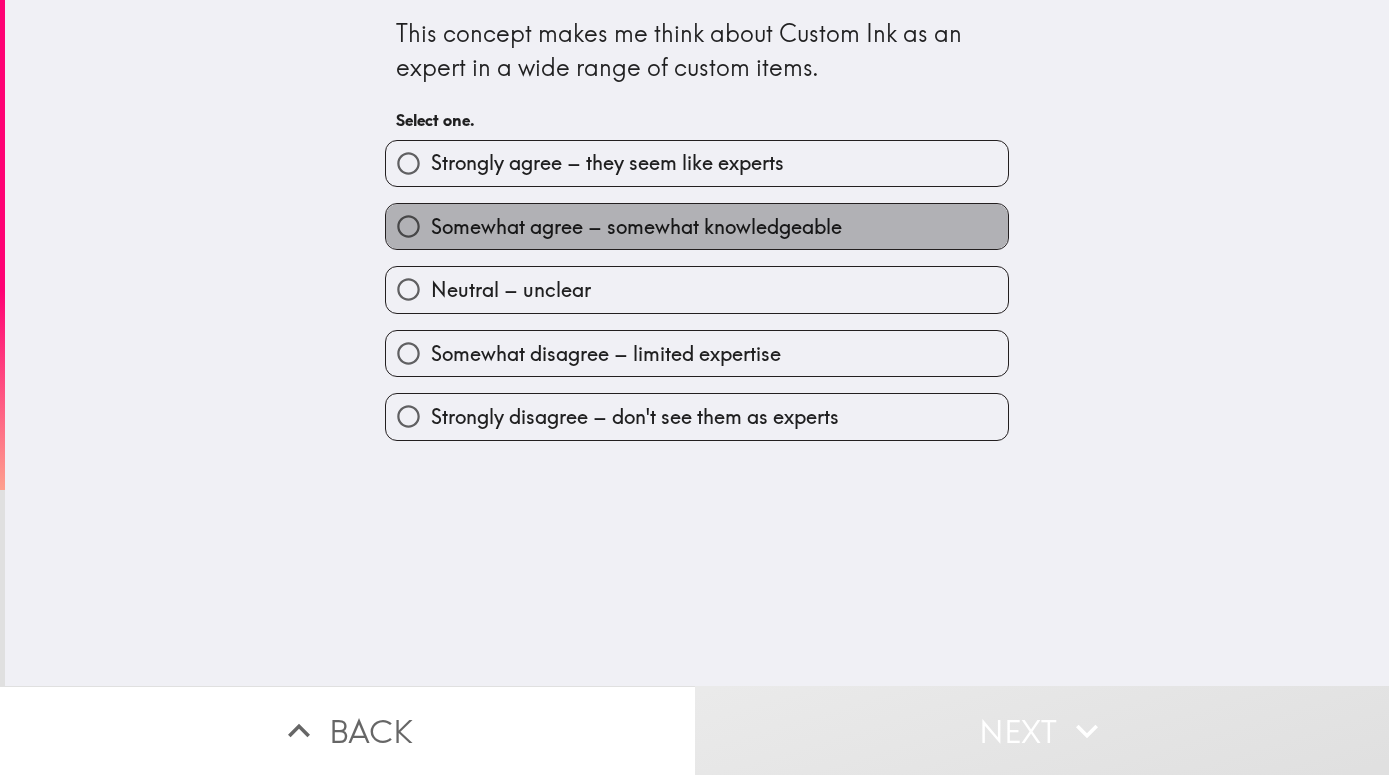 click on "Somewhat agree – somewhat knowledgeable" at bounding box center [636, 227] 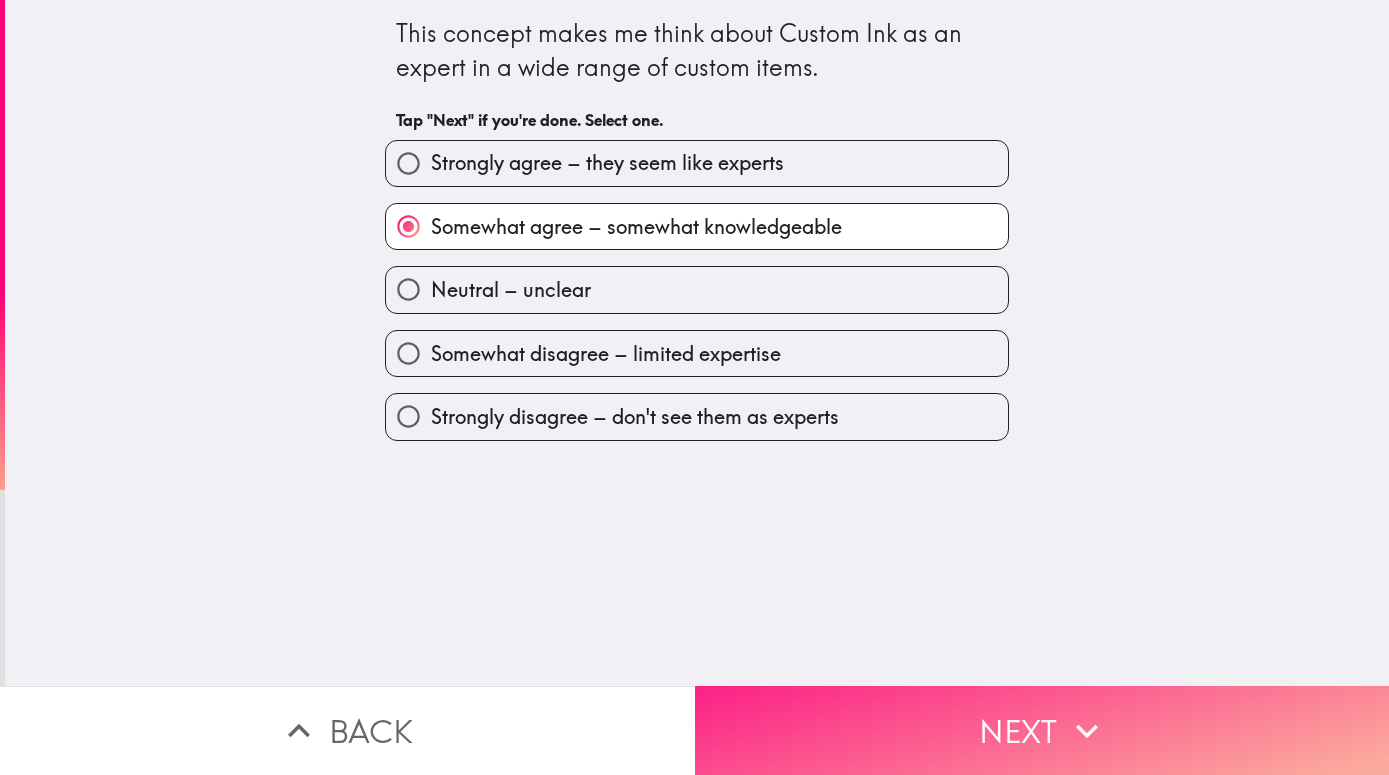 click on "Next" at bounding box center (1042, 730) 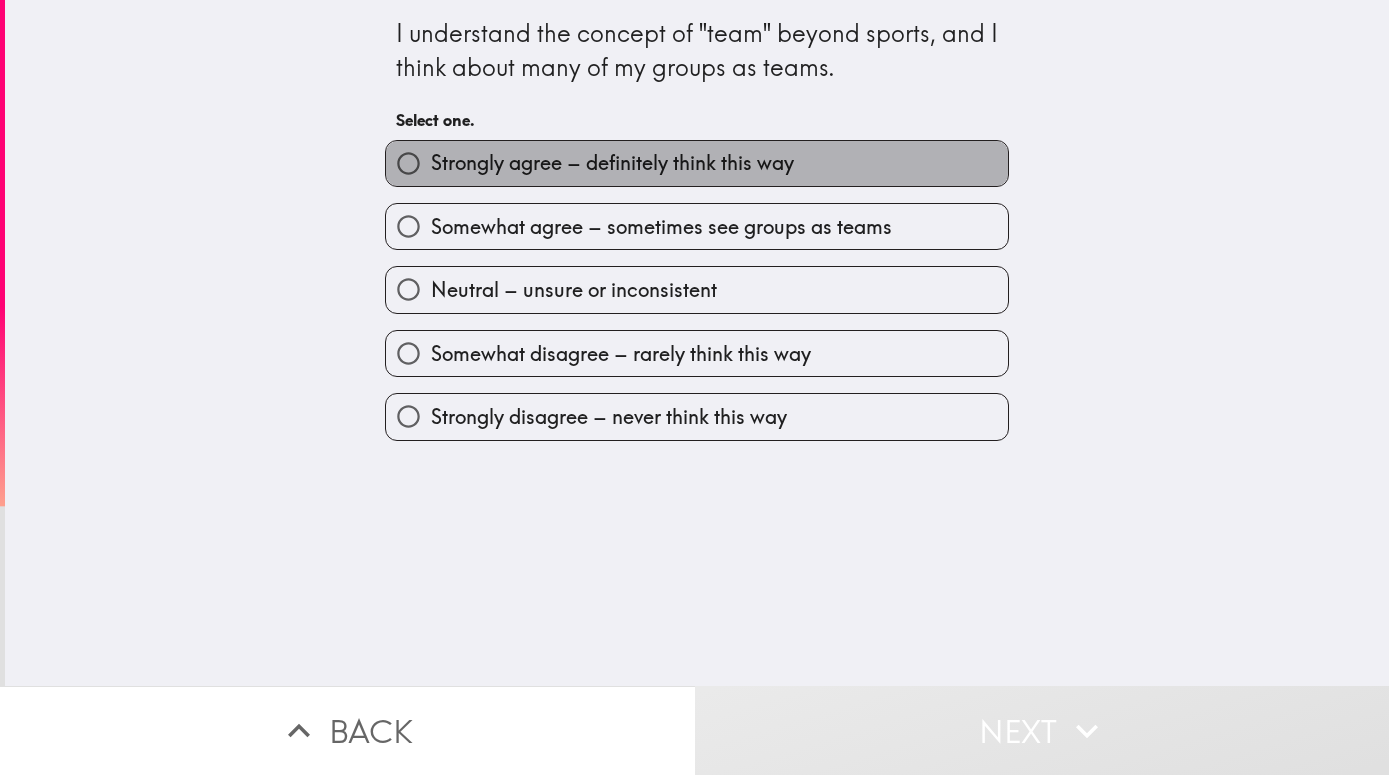 click on "Strongly agree – definitely think this way" at bounding box center (697, 163) 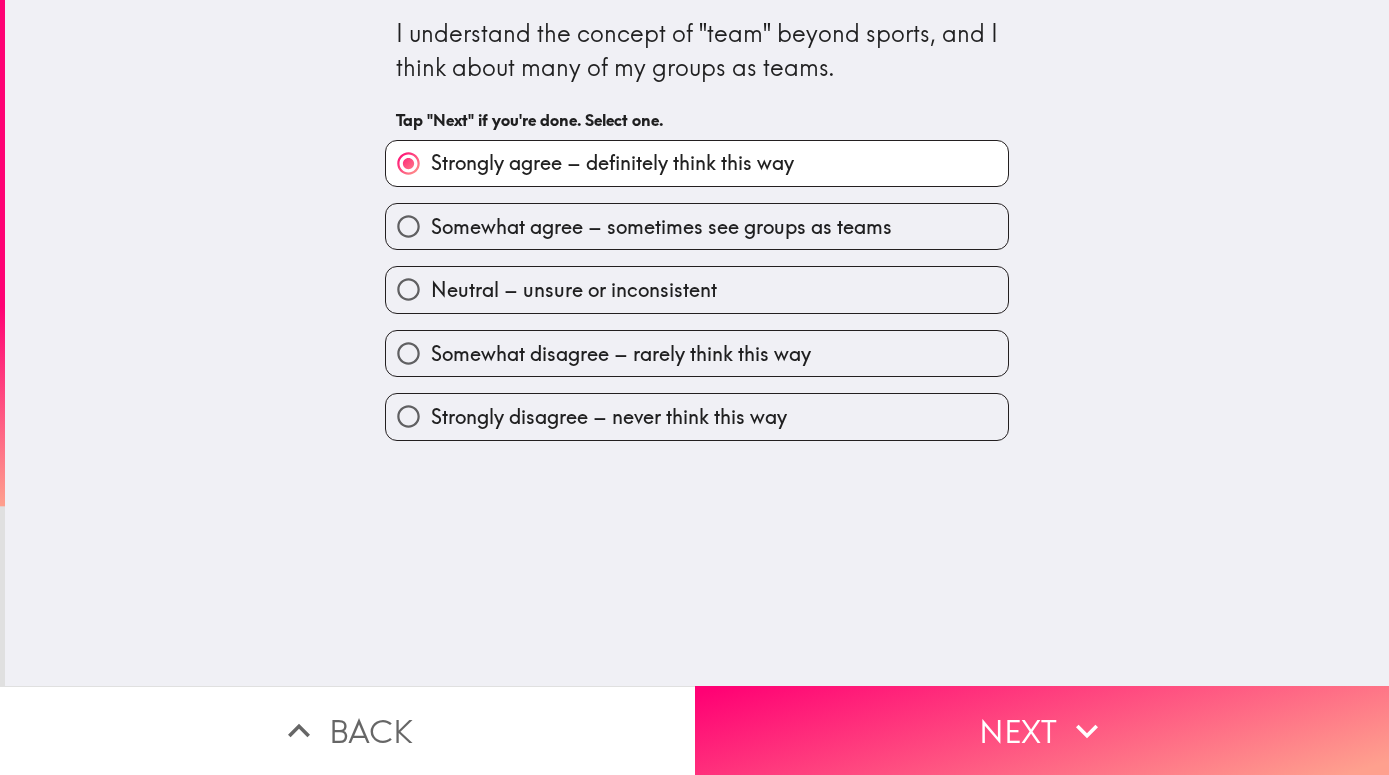 click on "I understand the concept of "team" beyond sports, and I think about many of my groups as teams. Tap "Next" if you're done.   Select one. Strongly agree – definitely think this way Somewhat agree – sometimes see groups as teams Neutral – unsure or inconsistent Somewhat disagree – rarely think this way Strongly disagree – never think this way" at bounding box center (697, 343) 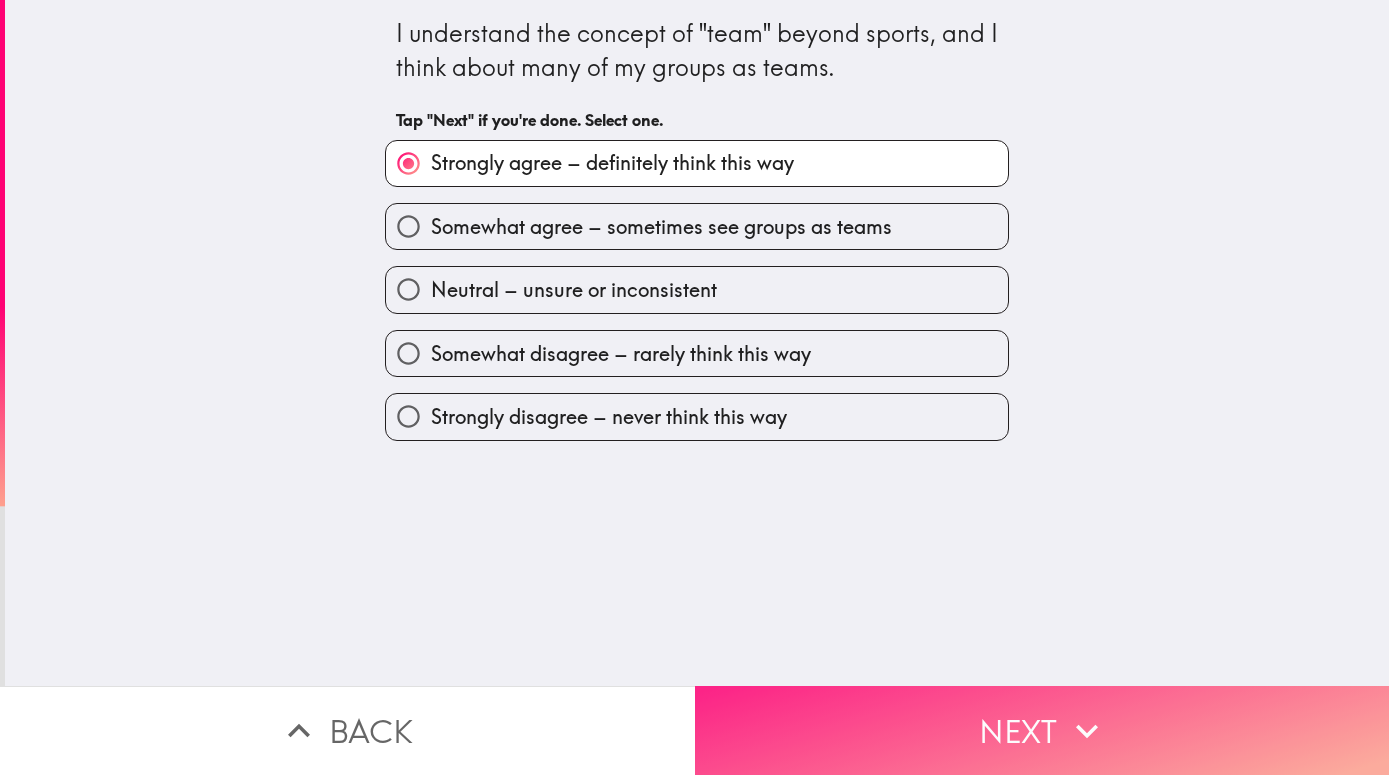 click on "Next" at bounding box center [1042, 730] 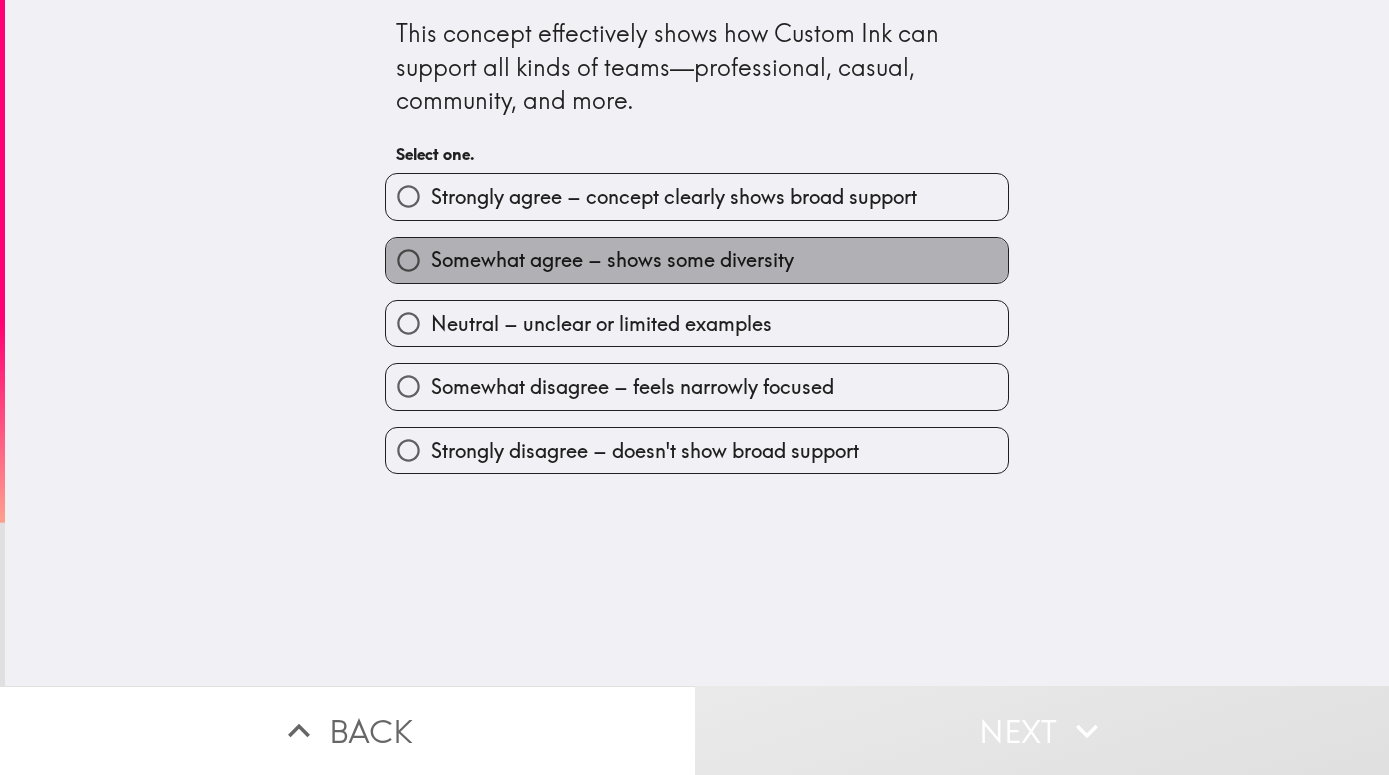 click on "Somewhat agree – shows some diversity" at bounding box center [697, 260] 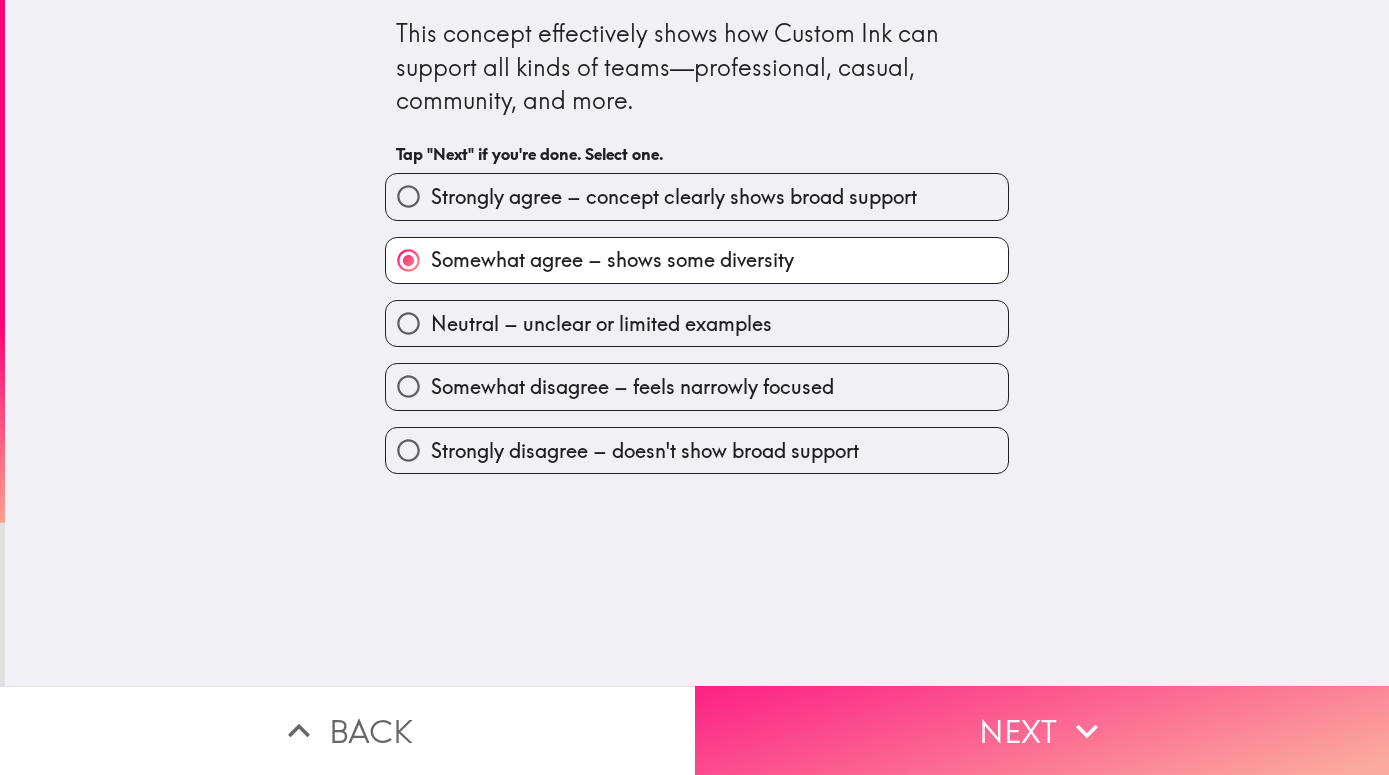 click on "Next" at bounding box center (1042, 730) 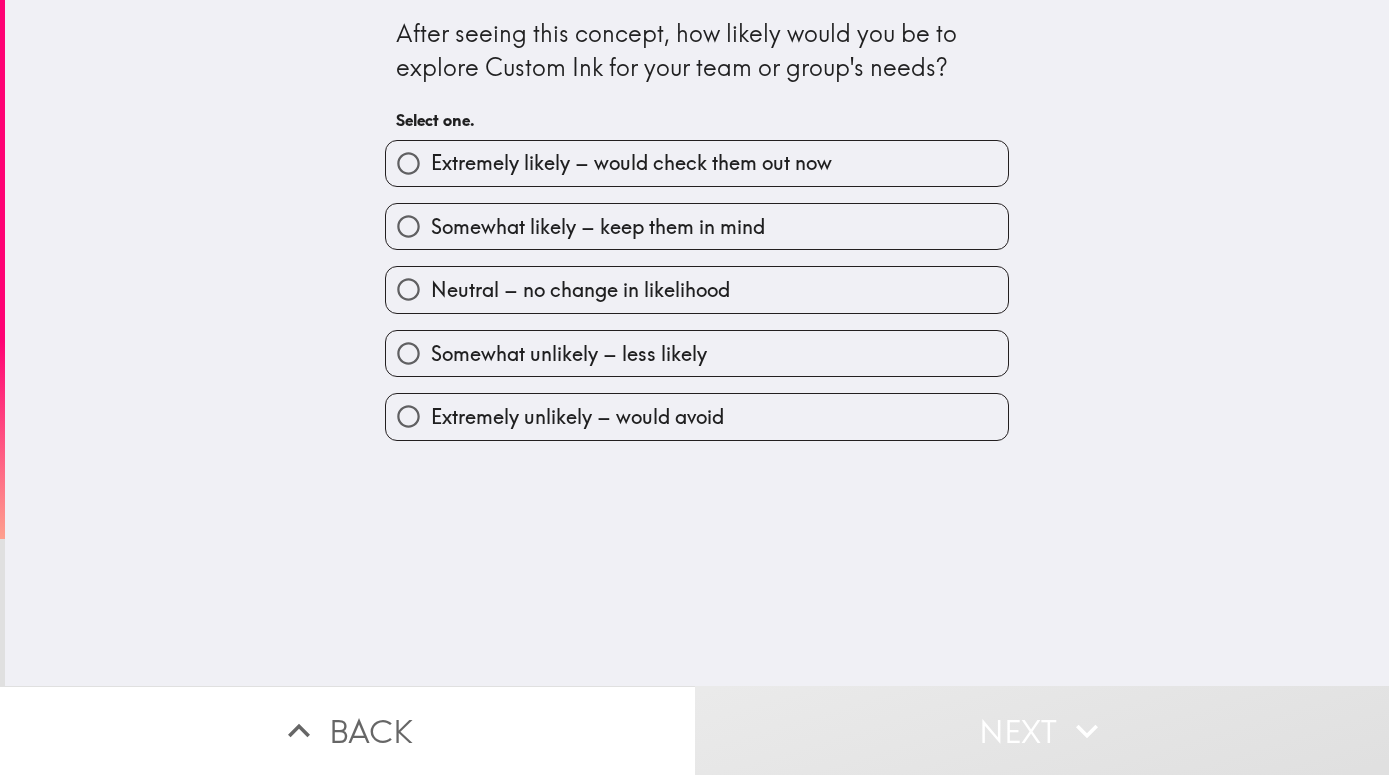 click on "Extremely likely – would check them out now" at bounding box center [631, 163] 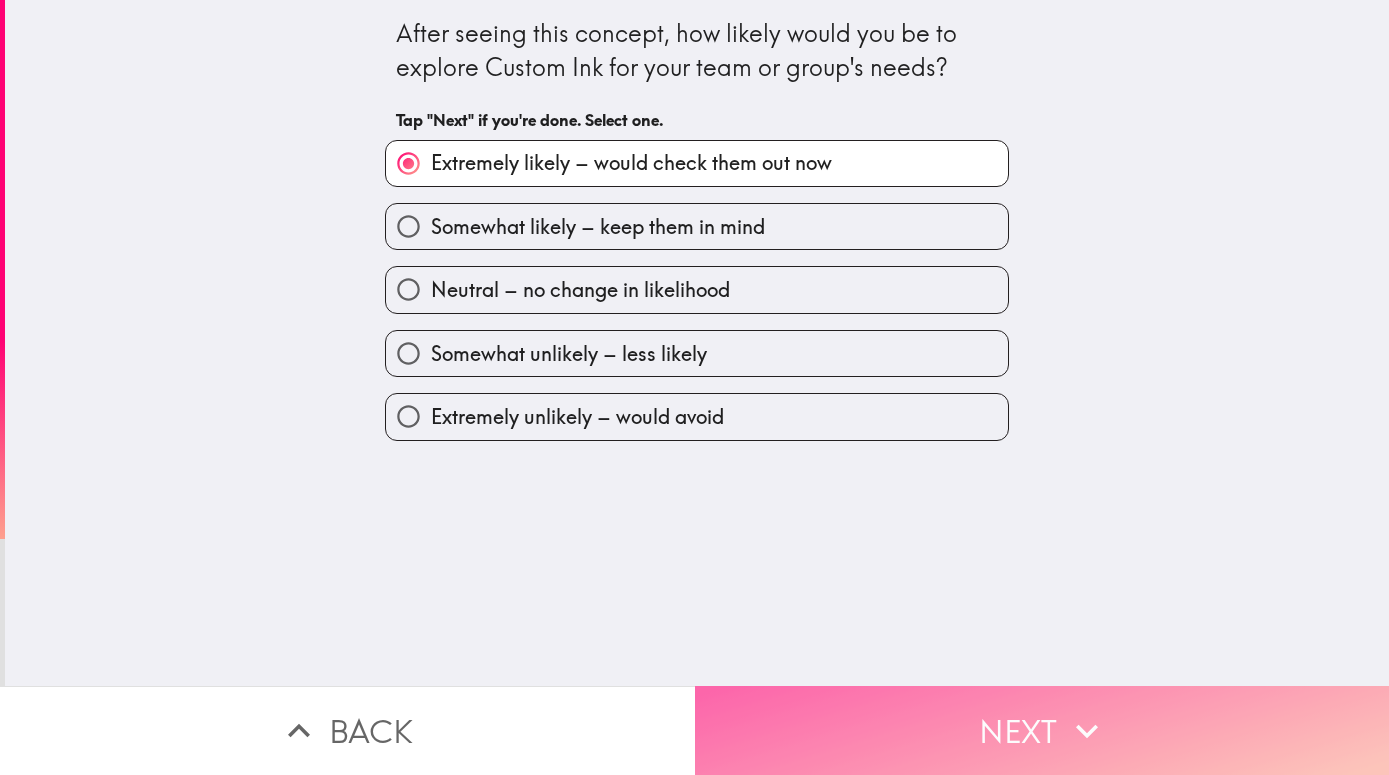 click on "Next" at bounding box center [1042, 730] 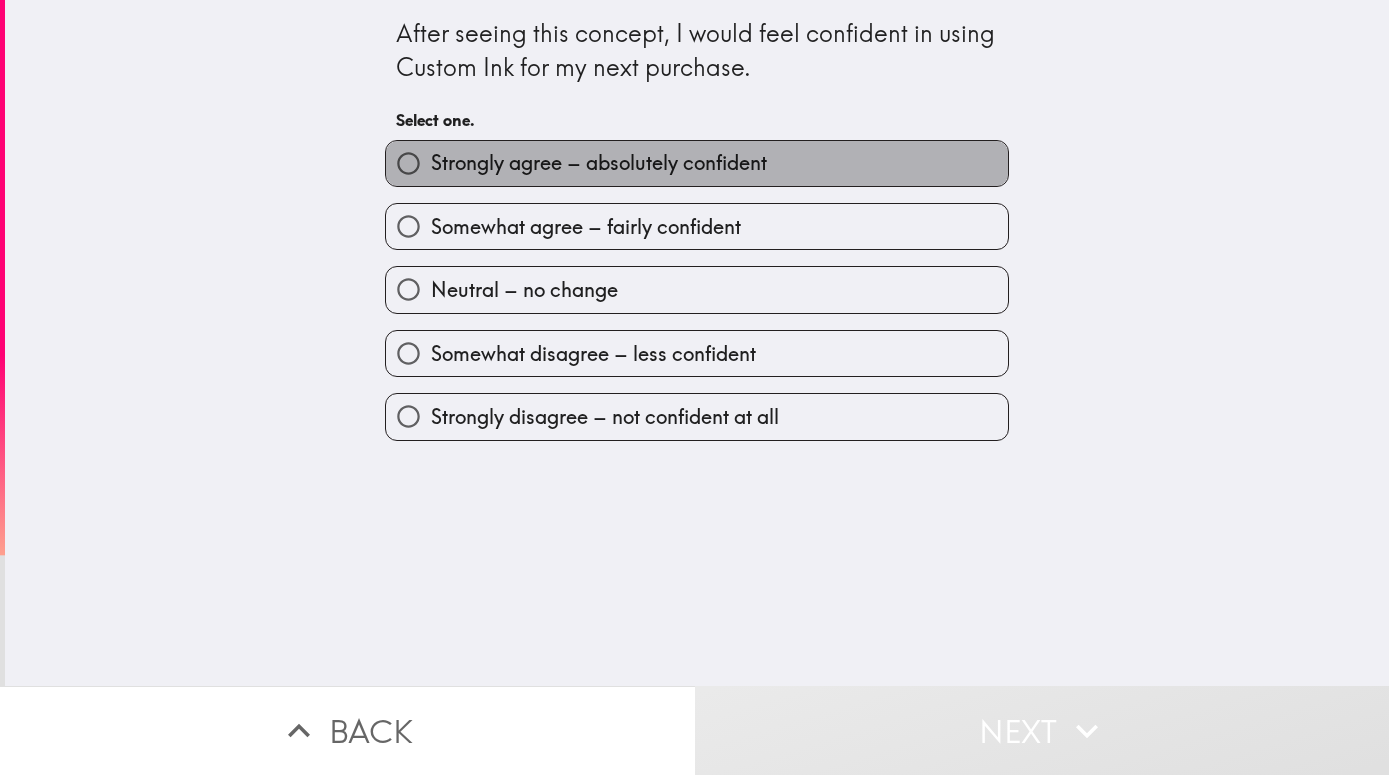 drag, startPoint x: 519, startPoint y: 176, endPoint x: 581, endPoint y: 274, distance: 115.965515 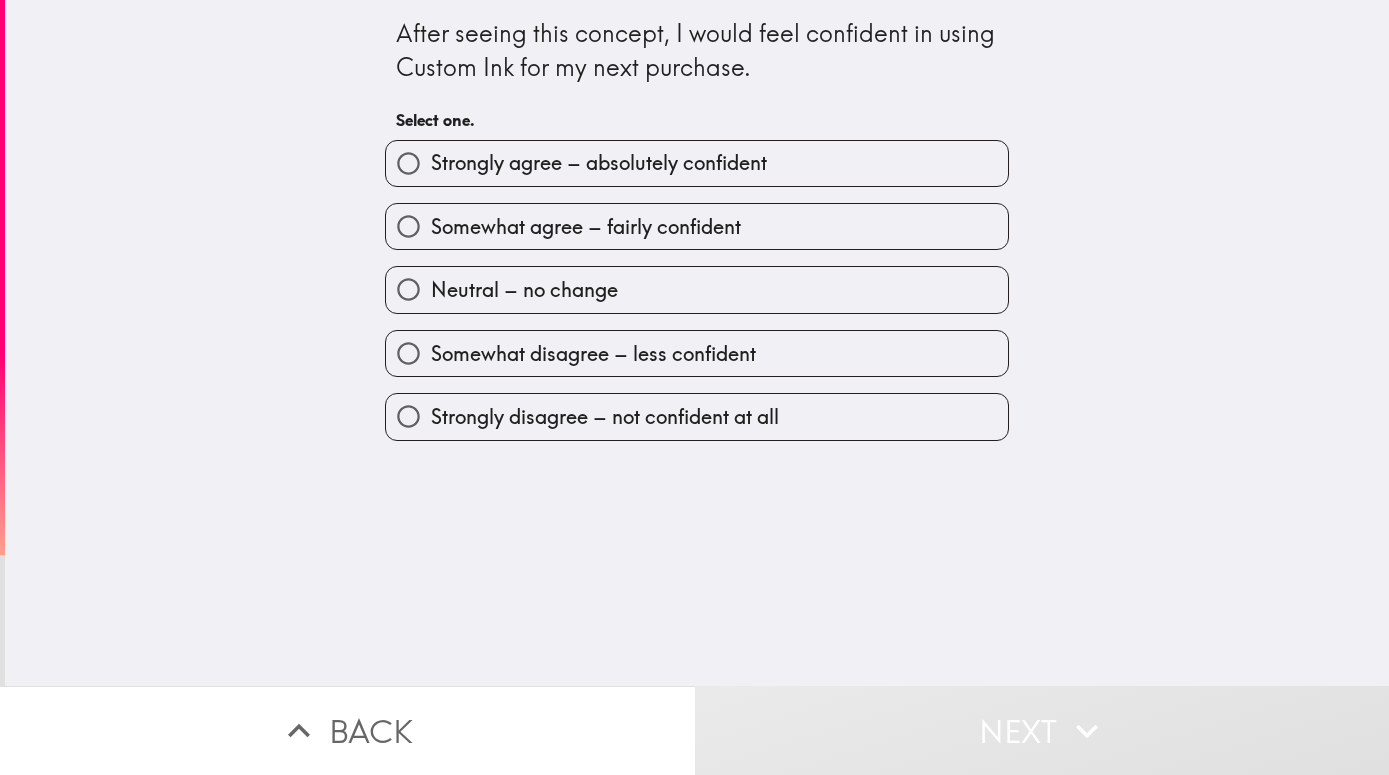 click on "Somewhat agree – fairly confident" at bounding box center [689, 218] 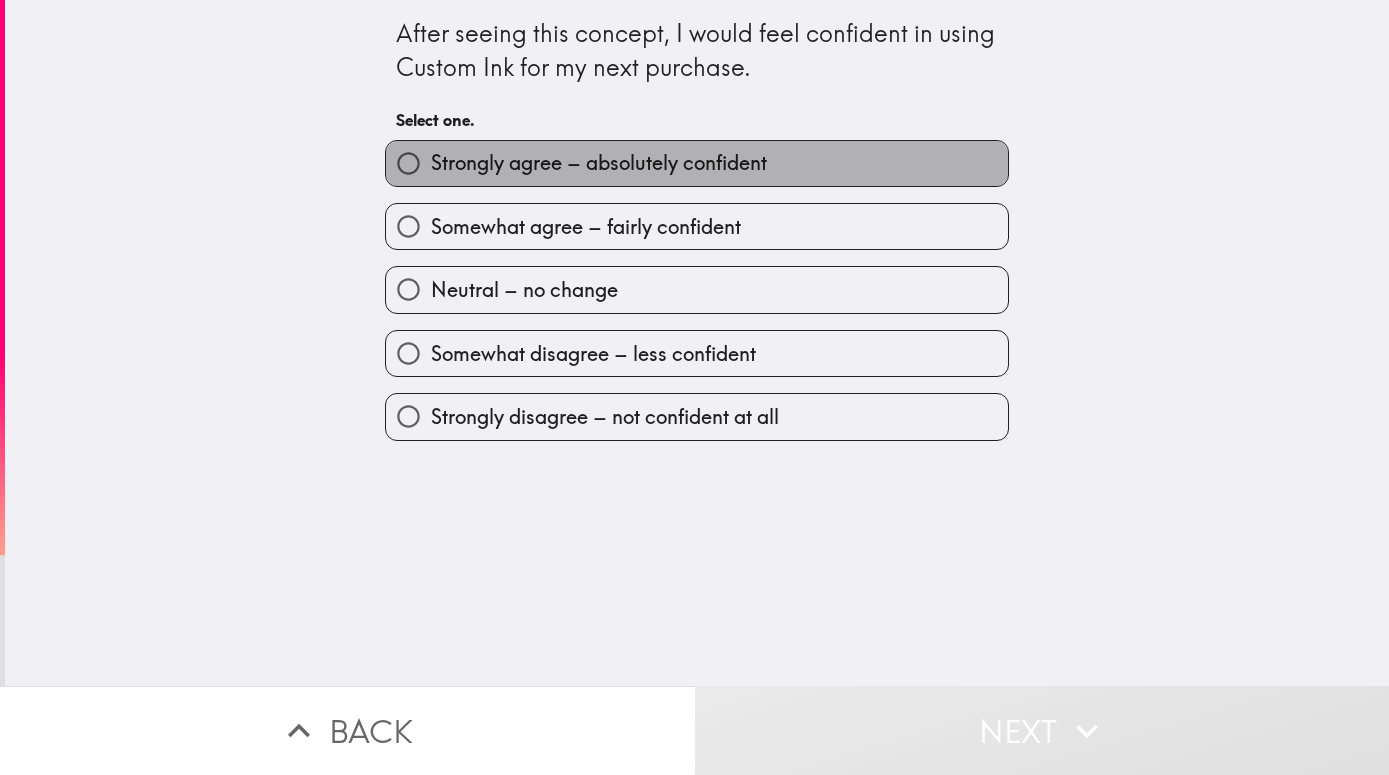 click on "Strongly agree – absolutely confident" at bounding box center (599, 163) 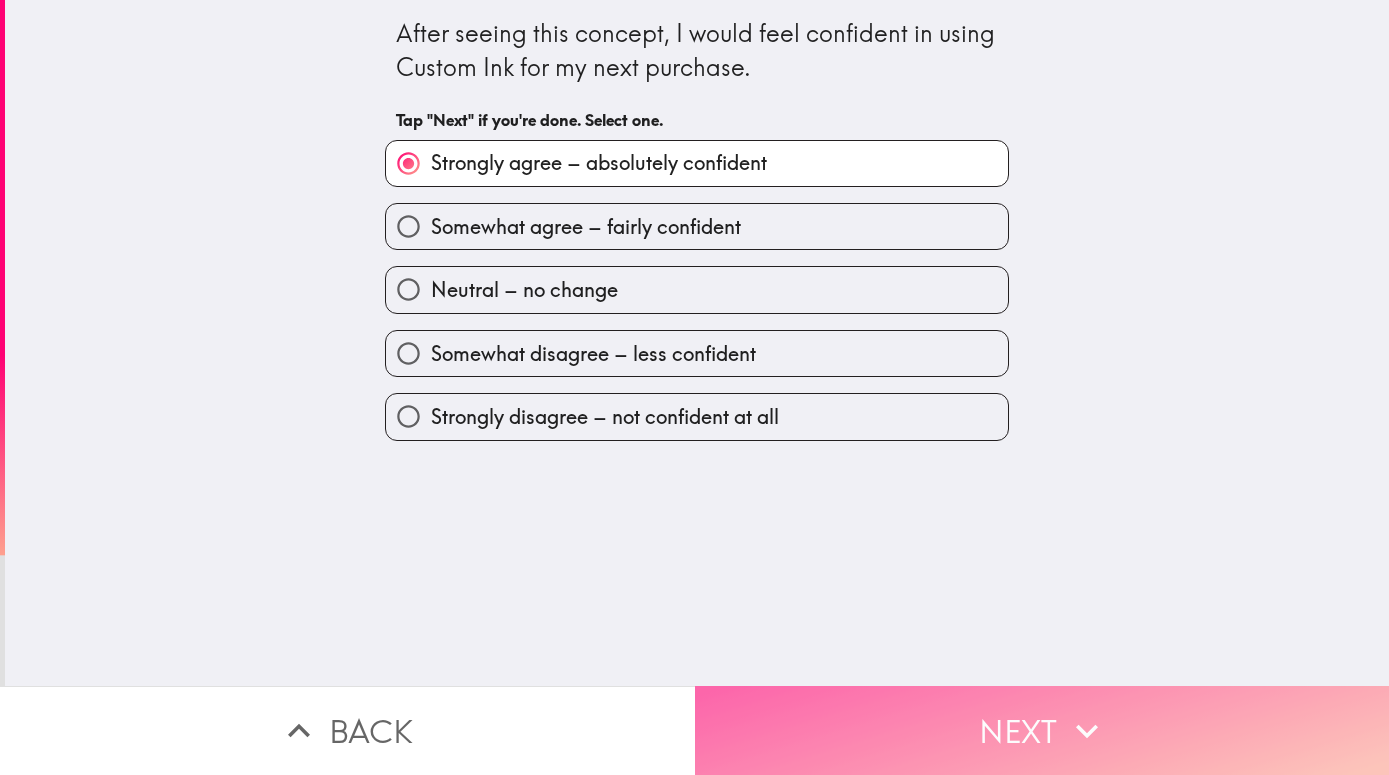 click on "Next" at bounding box center [1042, 730] 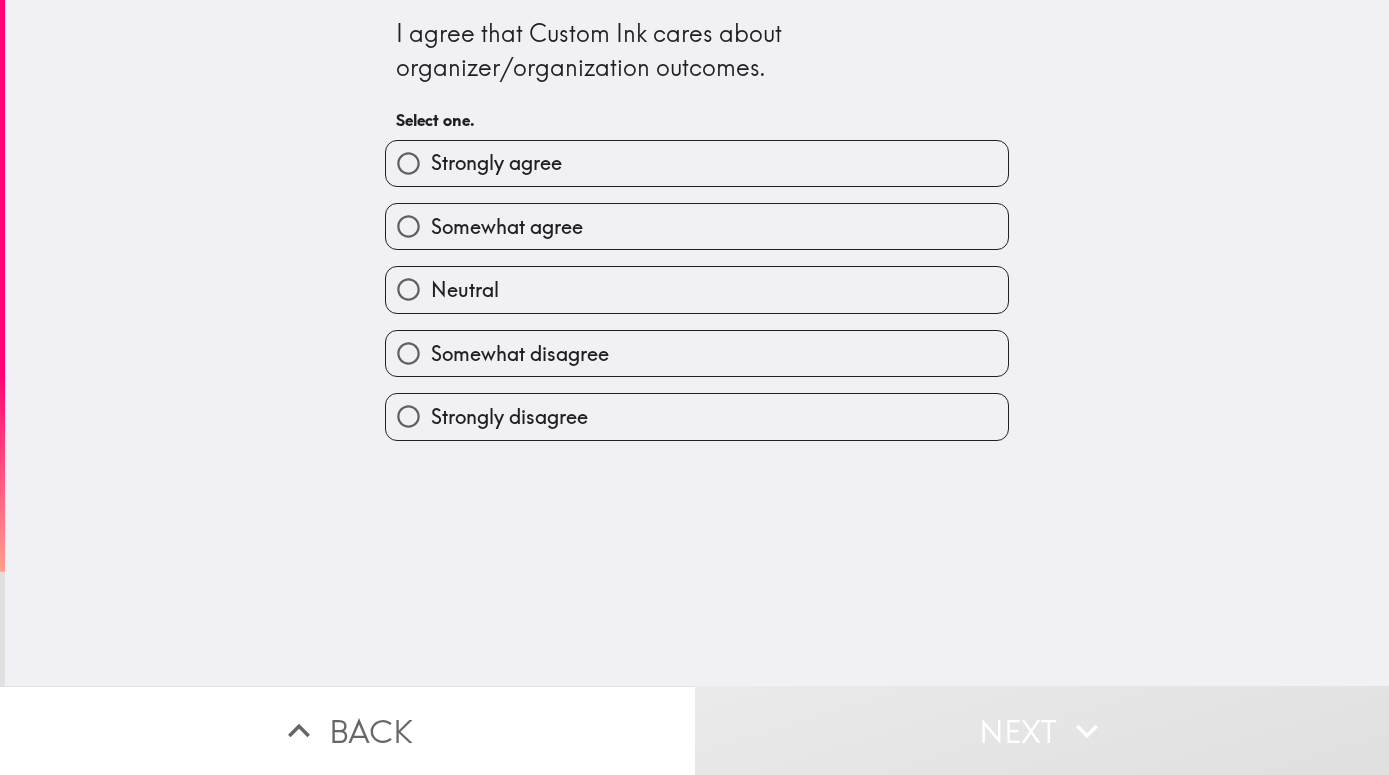 click on "Strongly agree" at bounding box center (697, 163) 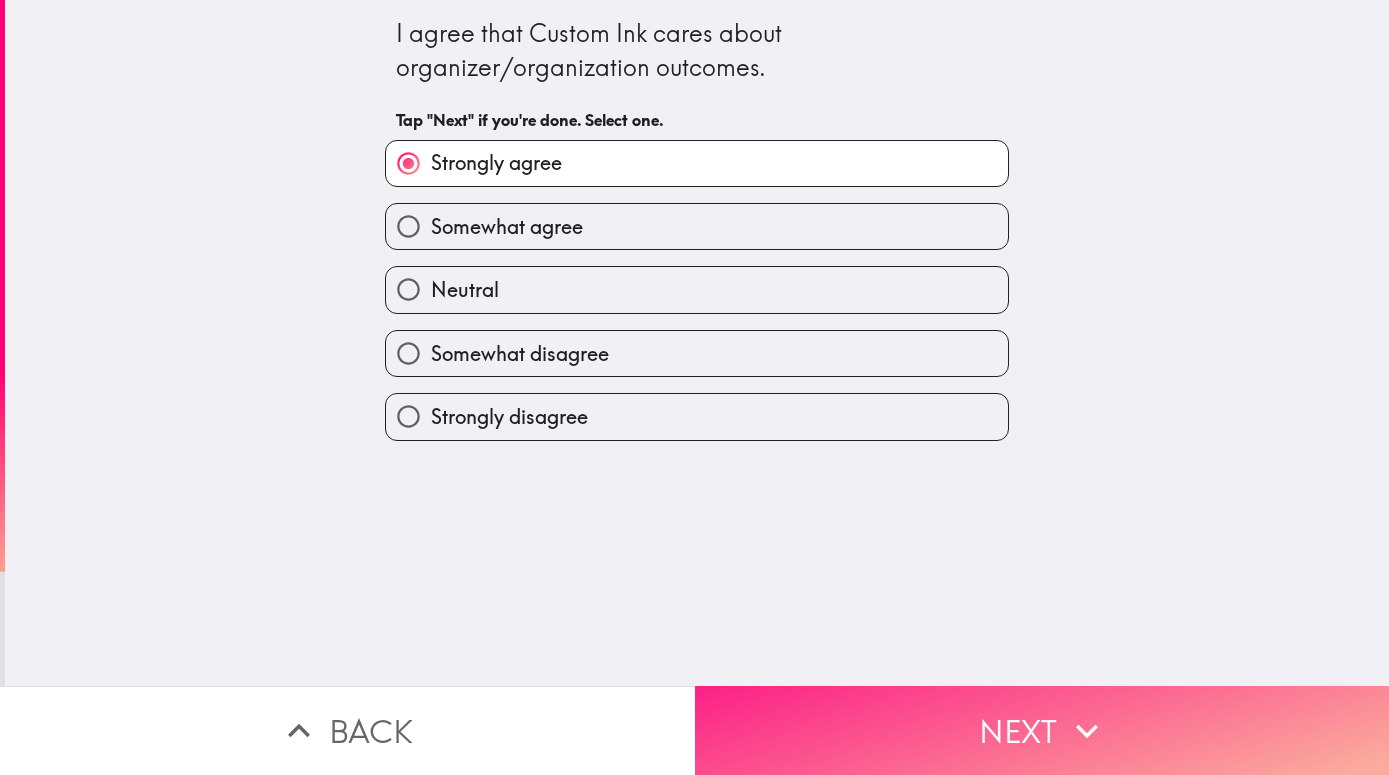 click on "Next" at bounding box center (1042, 730) 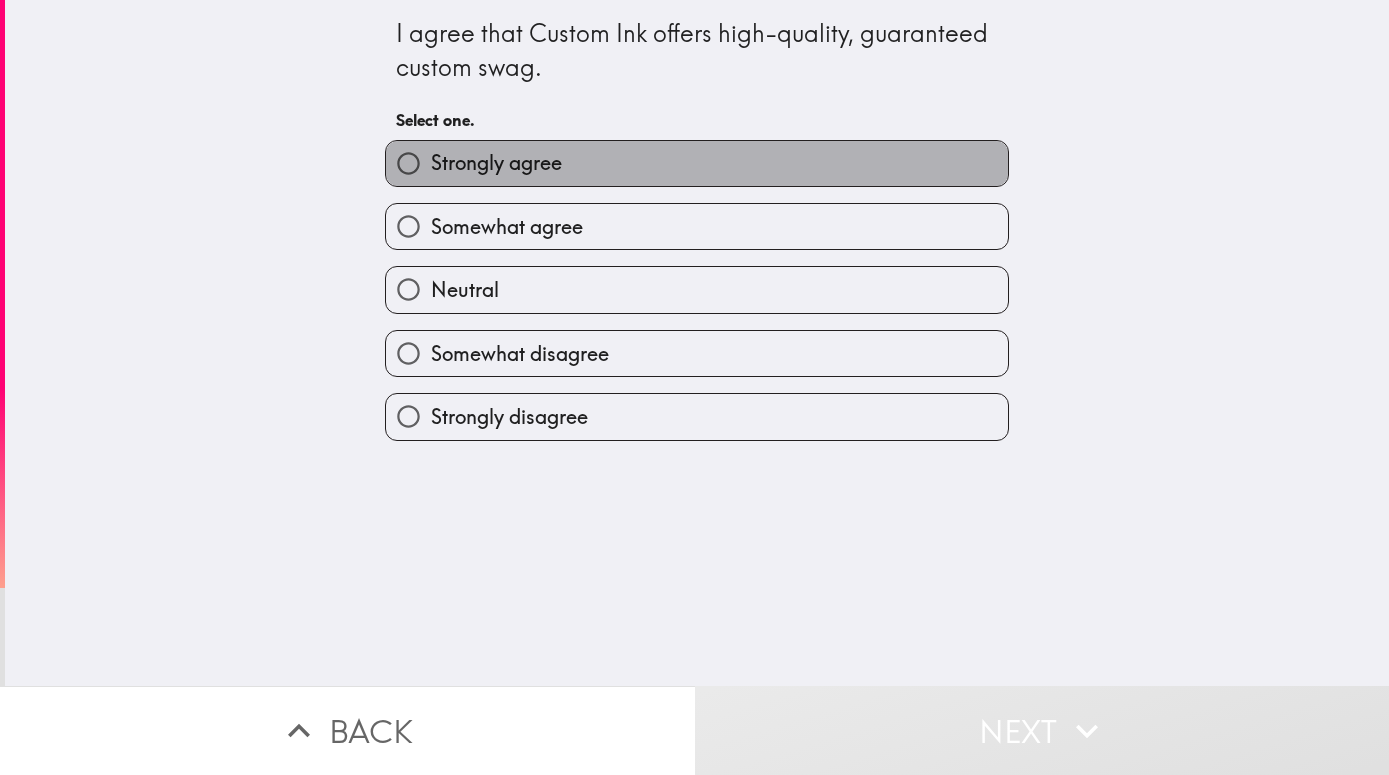 click on "Strongly agree" at bounding box center [697, 163] 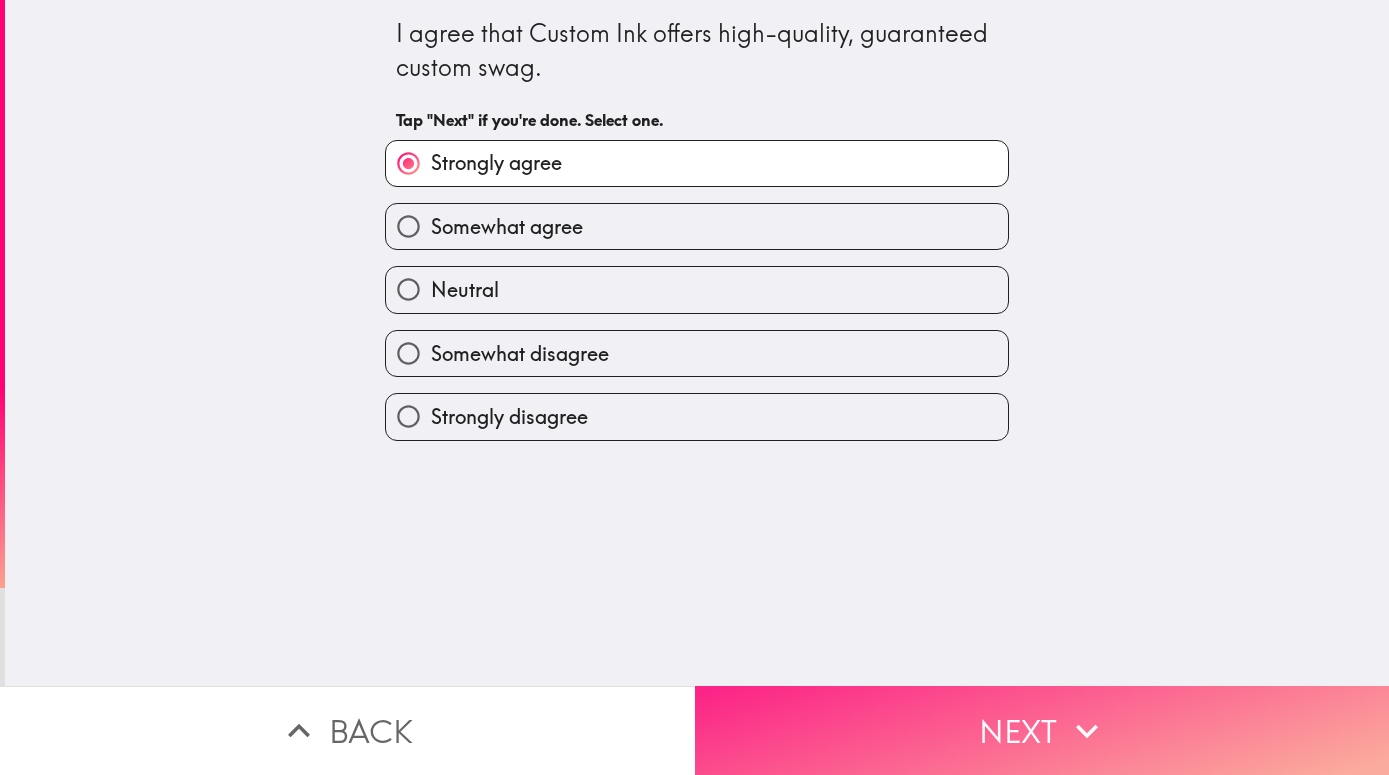 click on "Next" at bounding box center (1042, 730) 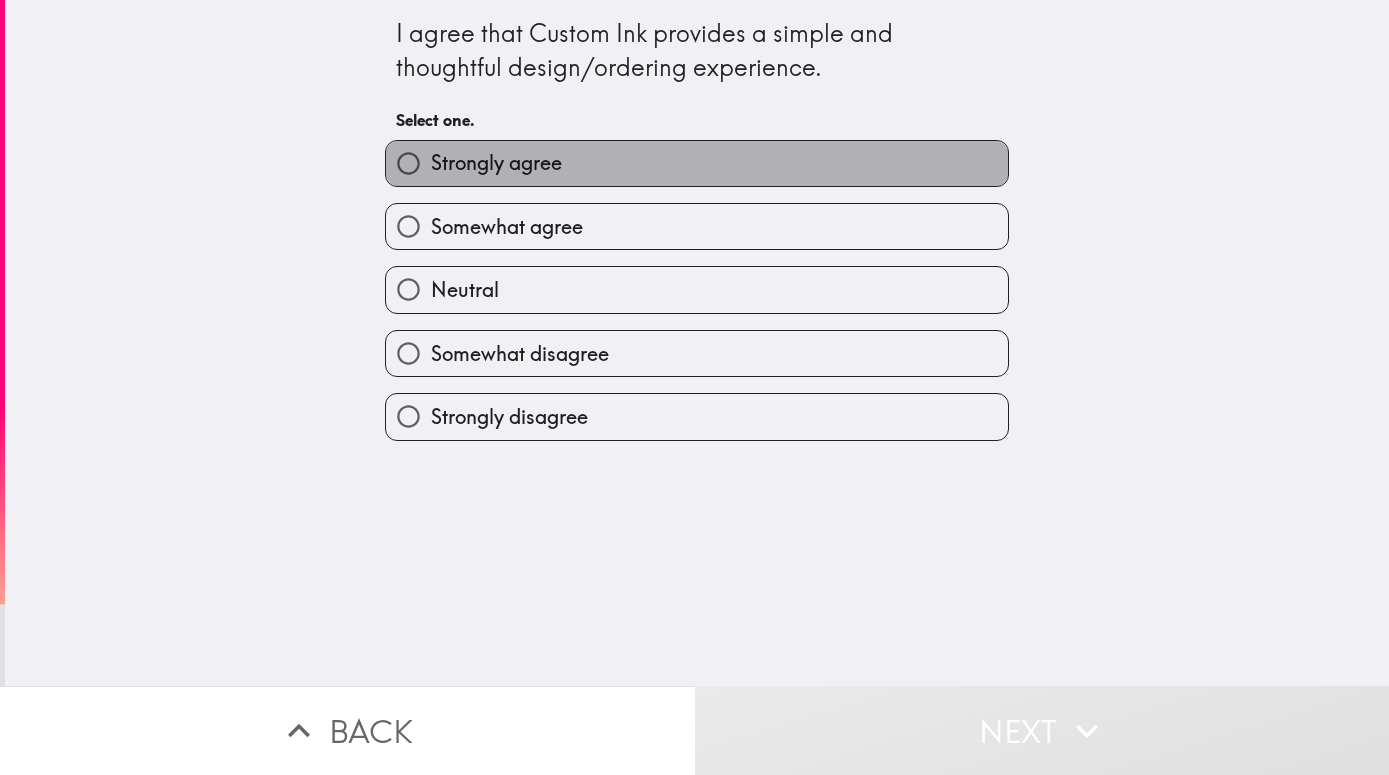 click on "Strongly agree" at bounding box center [697, 163] 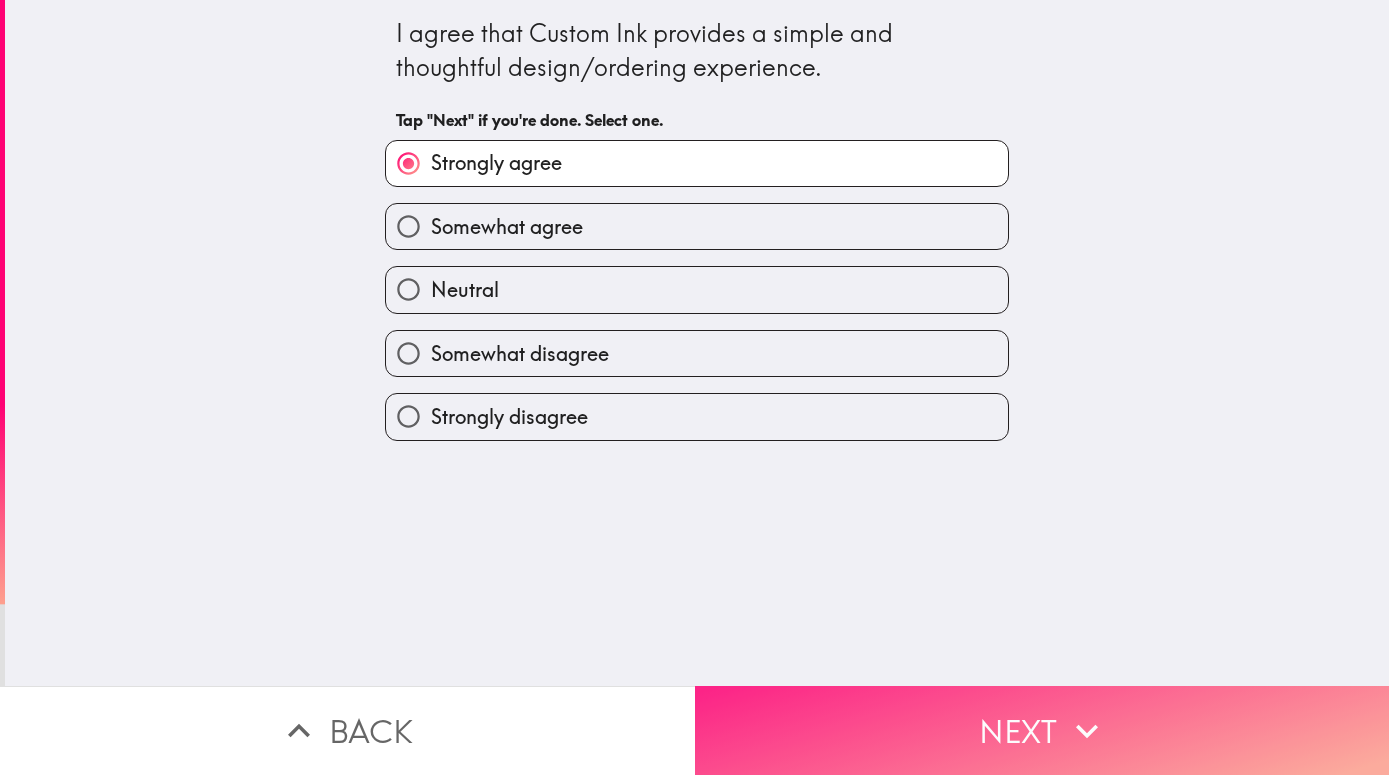 click on "Next" at bounding box center (1042, 730) 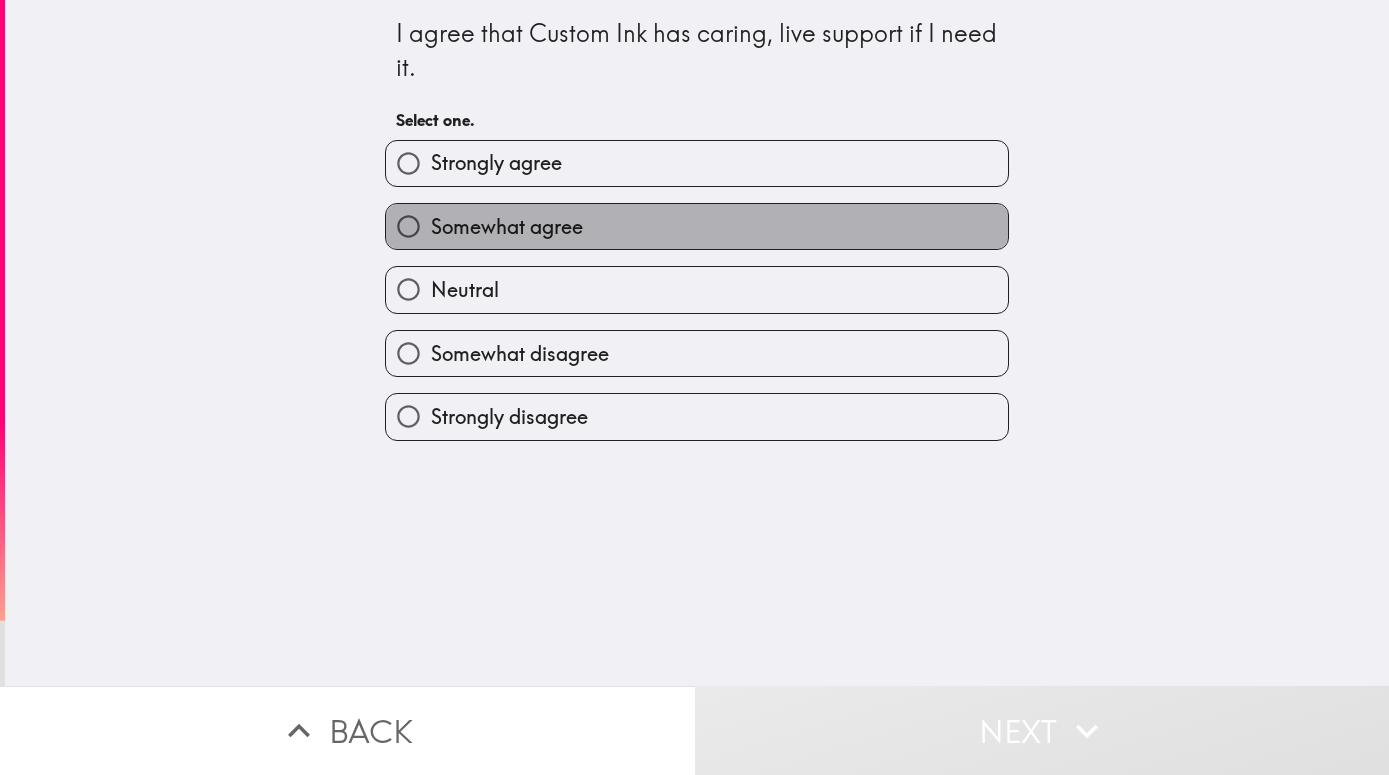 click on "Somewhat agree" at bounding box center [697, 226] 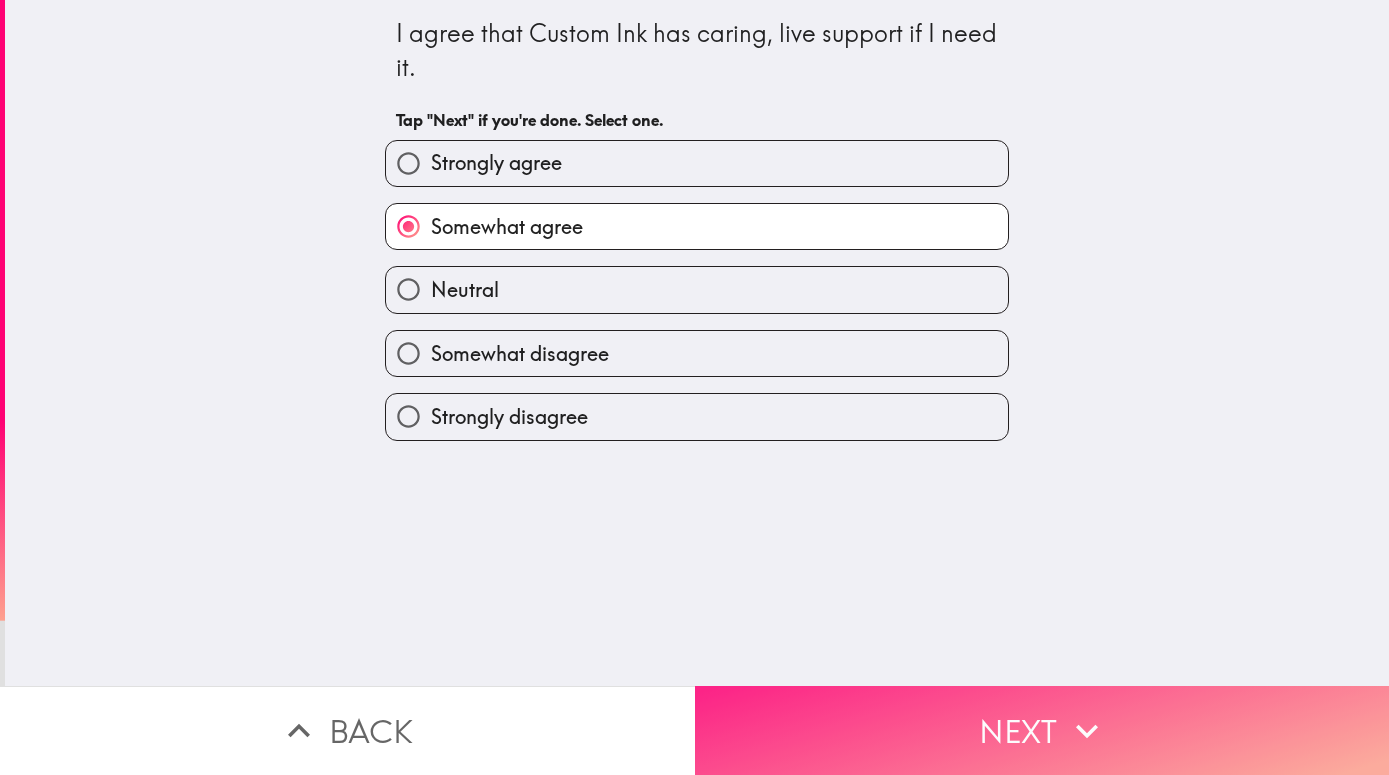 click on "Next" at bounding box center (1042, 730) 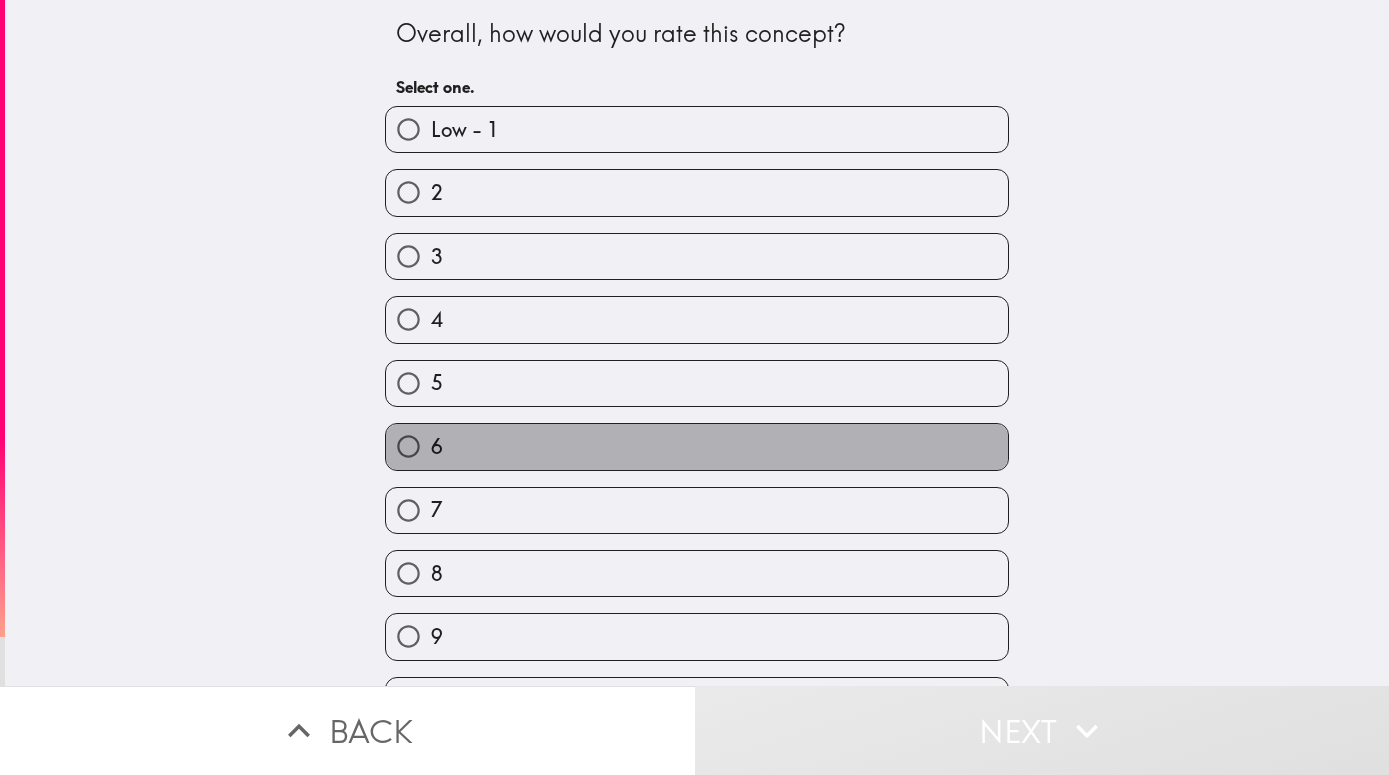 click on "6" at bounding box center [697, 446] 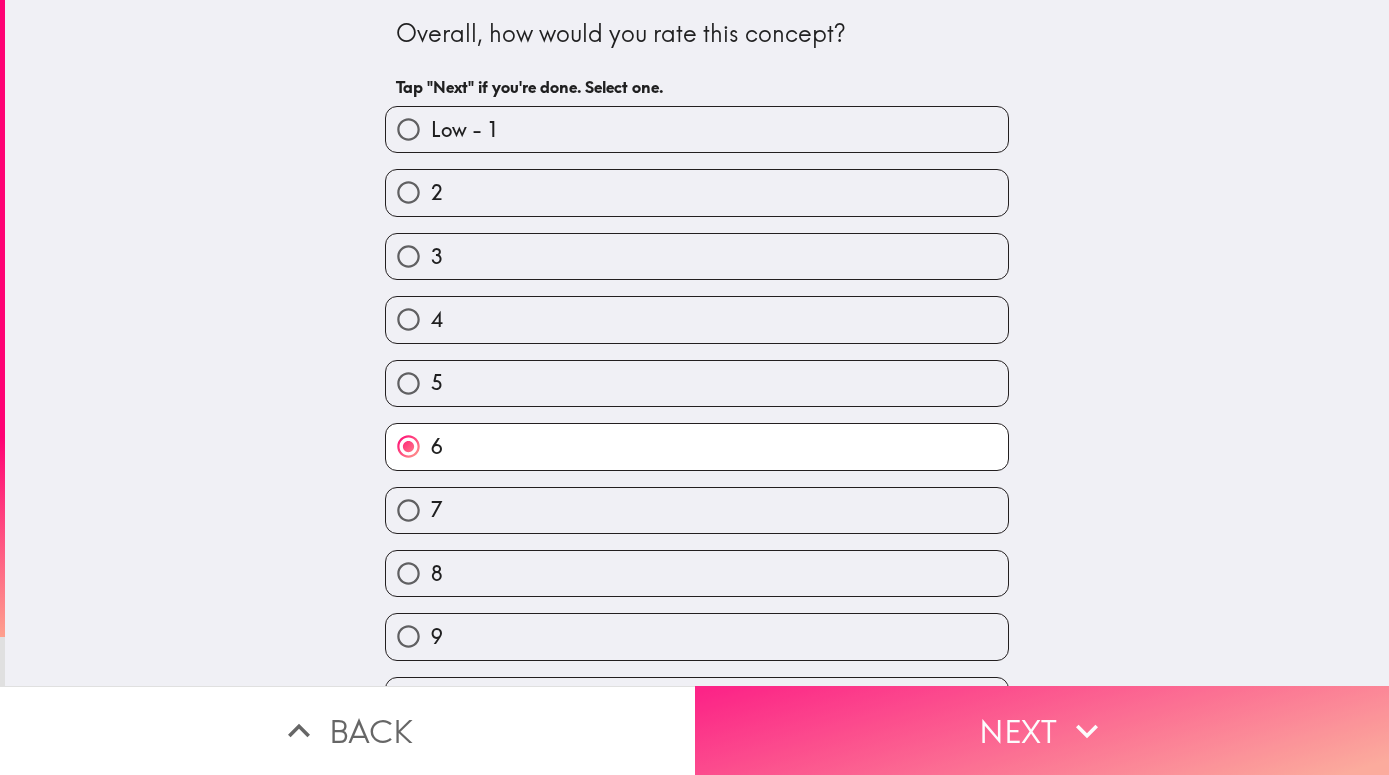 click on "Next" at bounding box center [1042, 730] 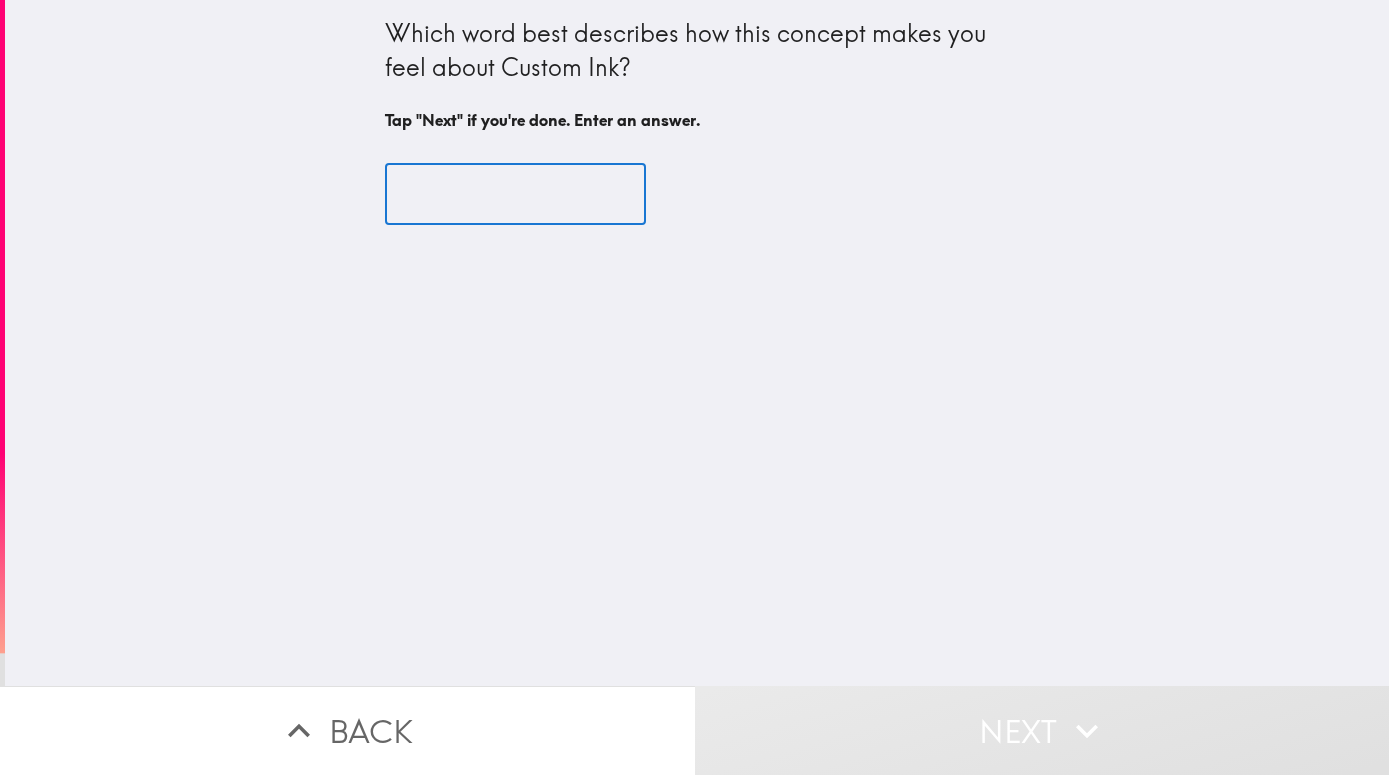 click at bounding box center [515, 195] 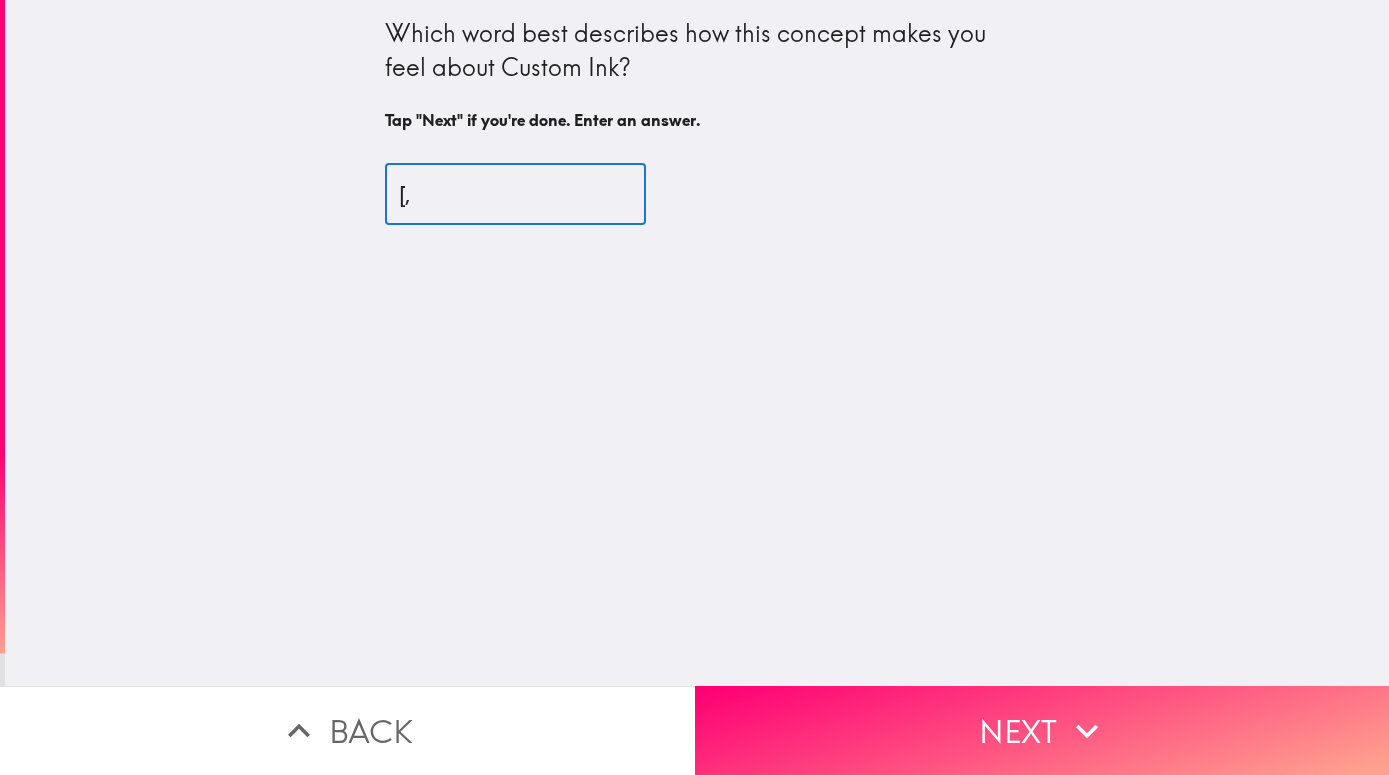 type on "[" 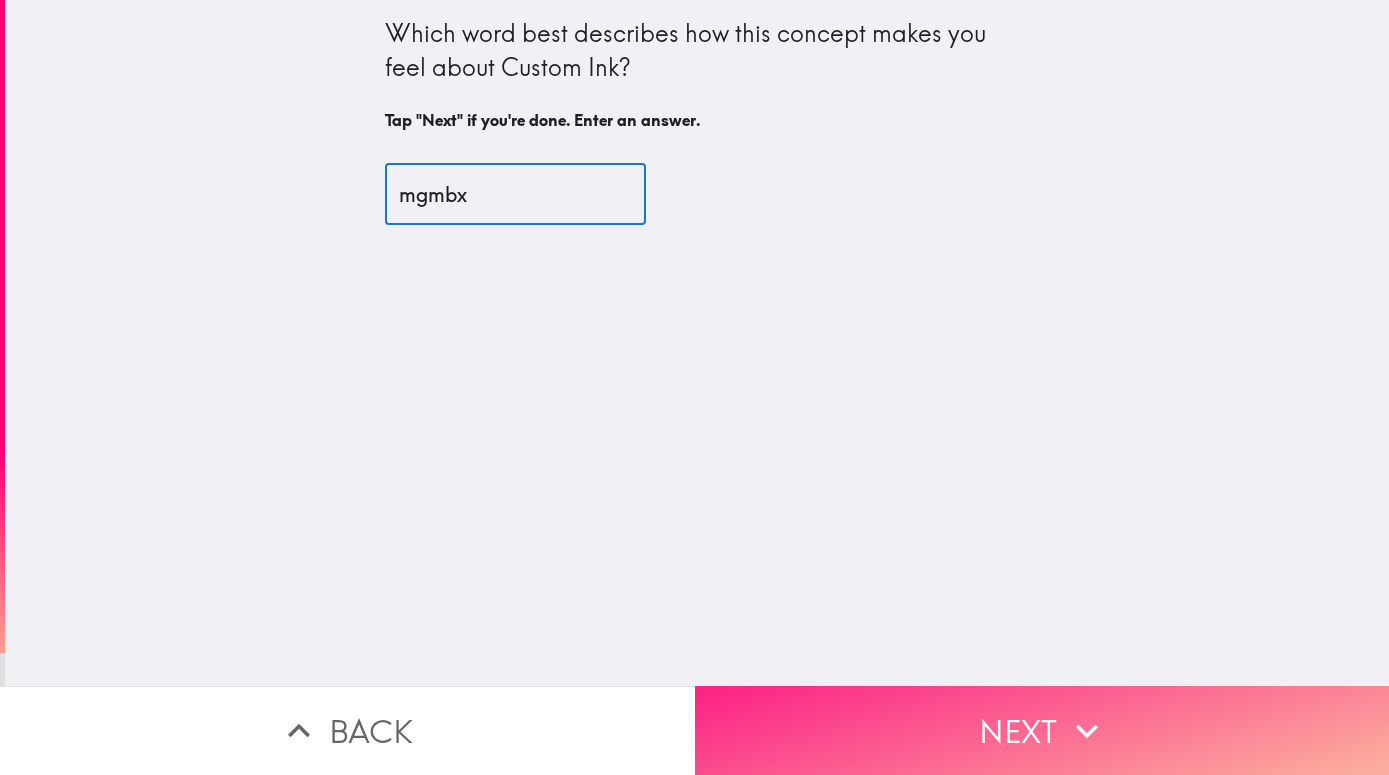 type on "mgmbx" 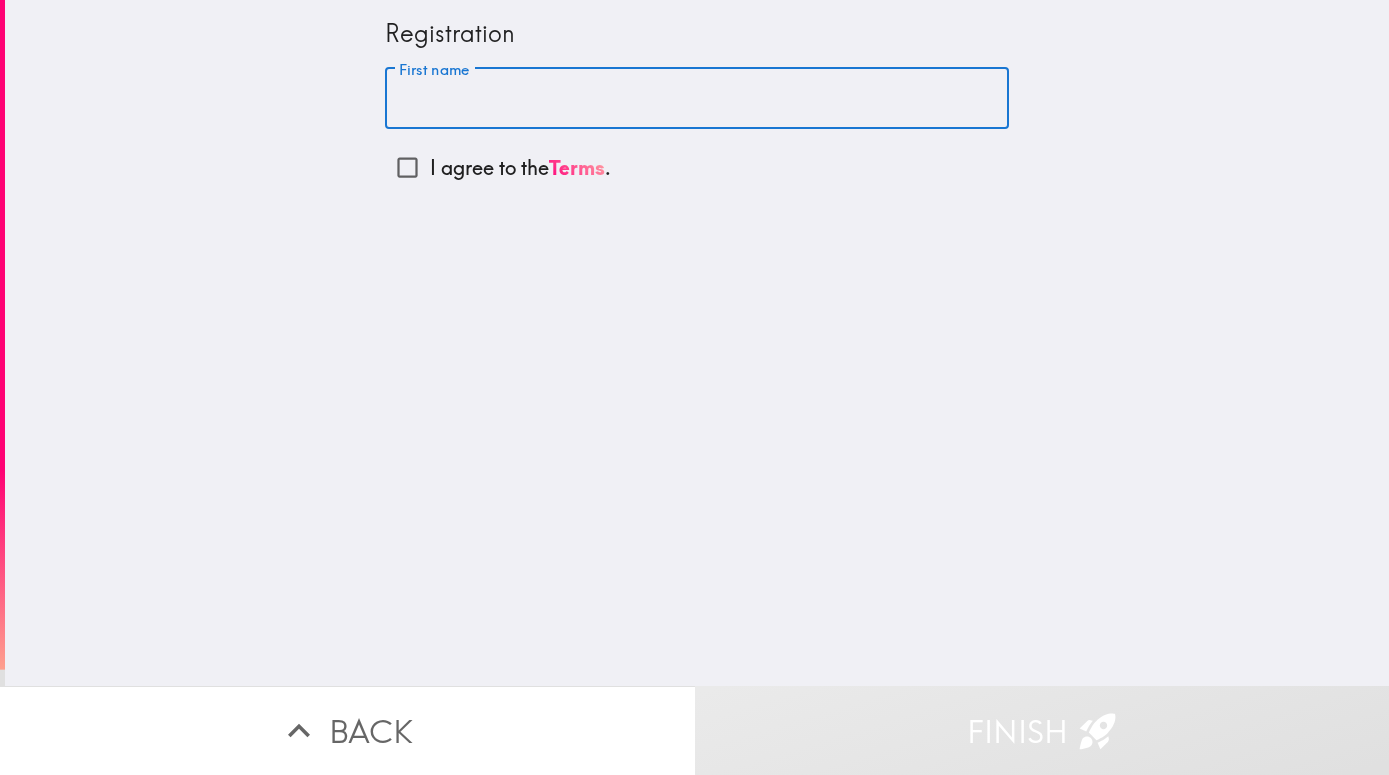 click on "First name" at bounding box center [697, 99] 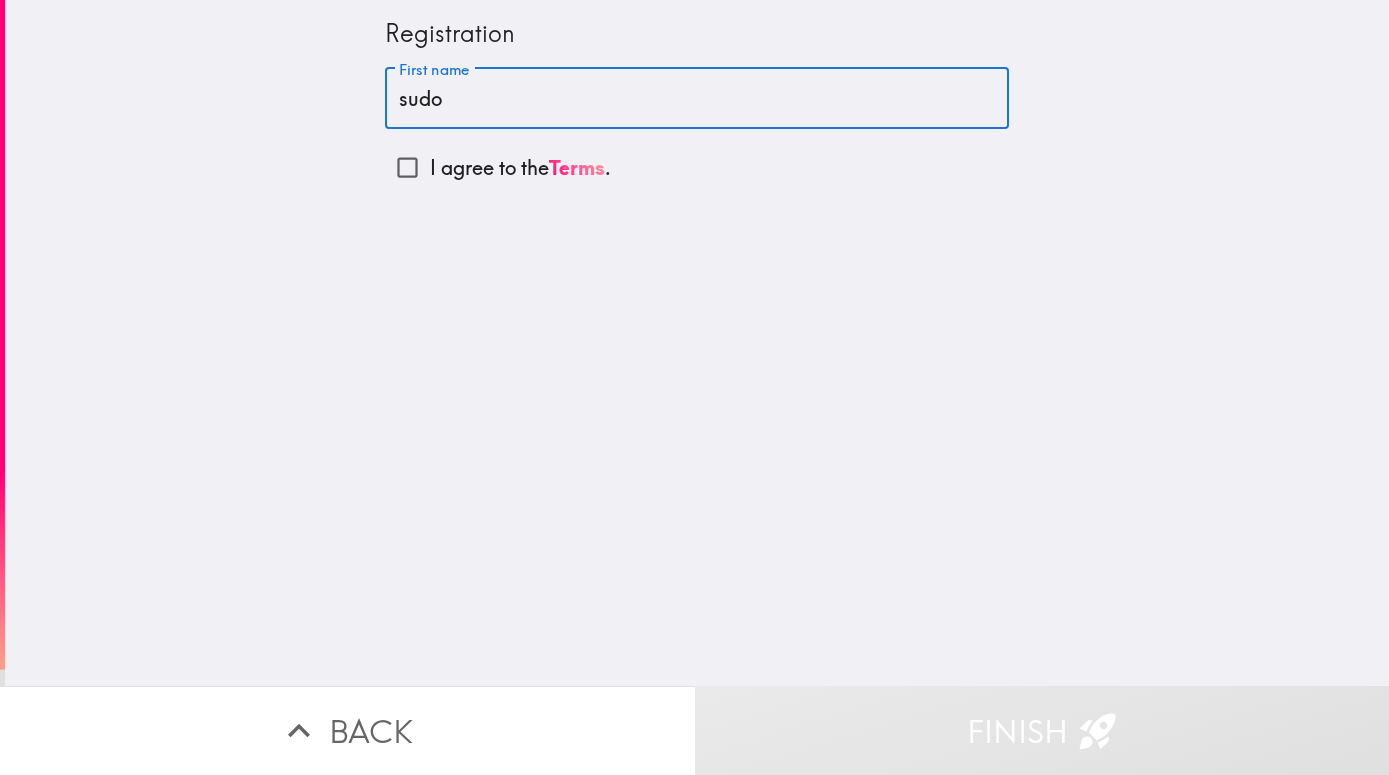 type on "sudo" 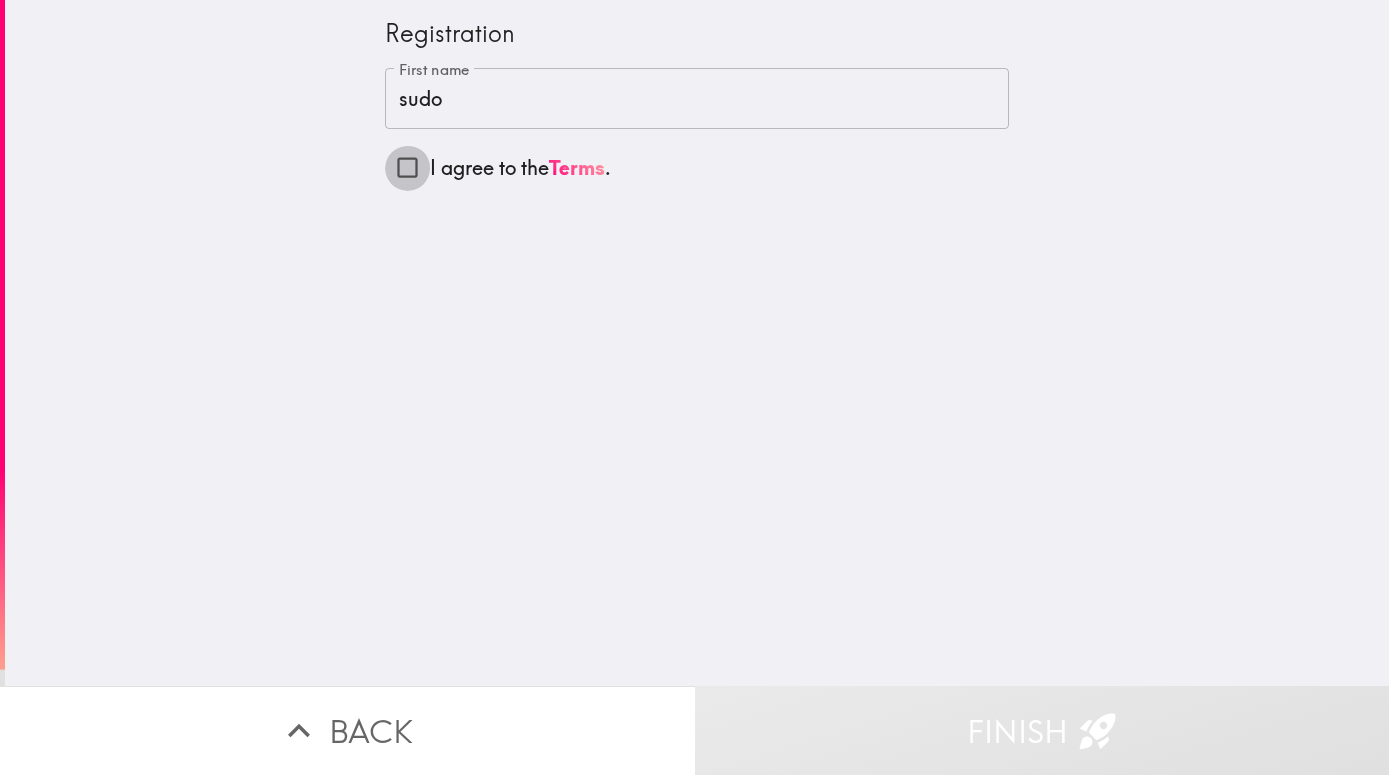 click on "I agree to the  Terms ." at bounding box center (407, 167) 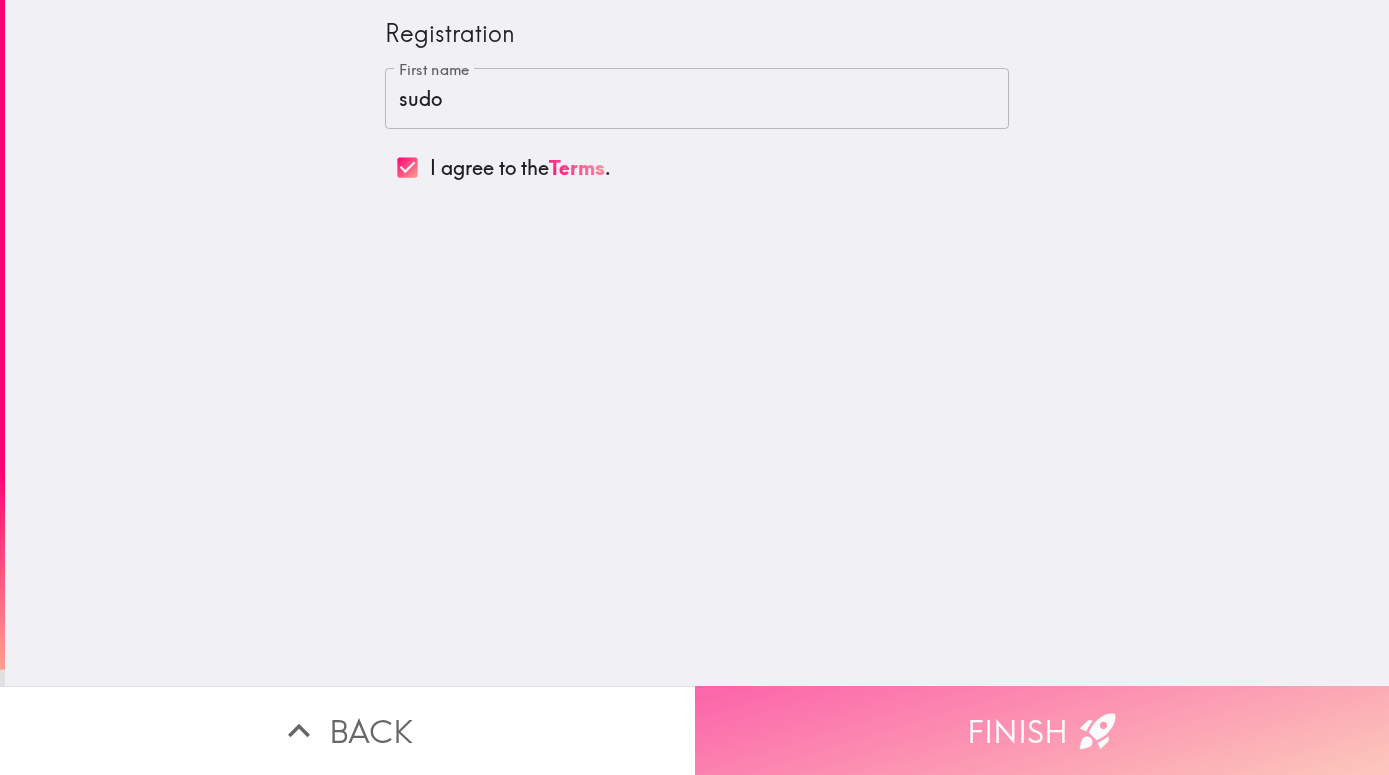 click on "Finish" at bounding box center [1042, 730] 